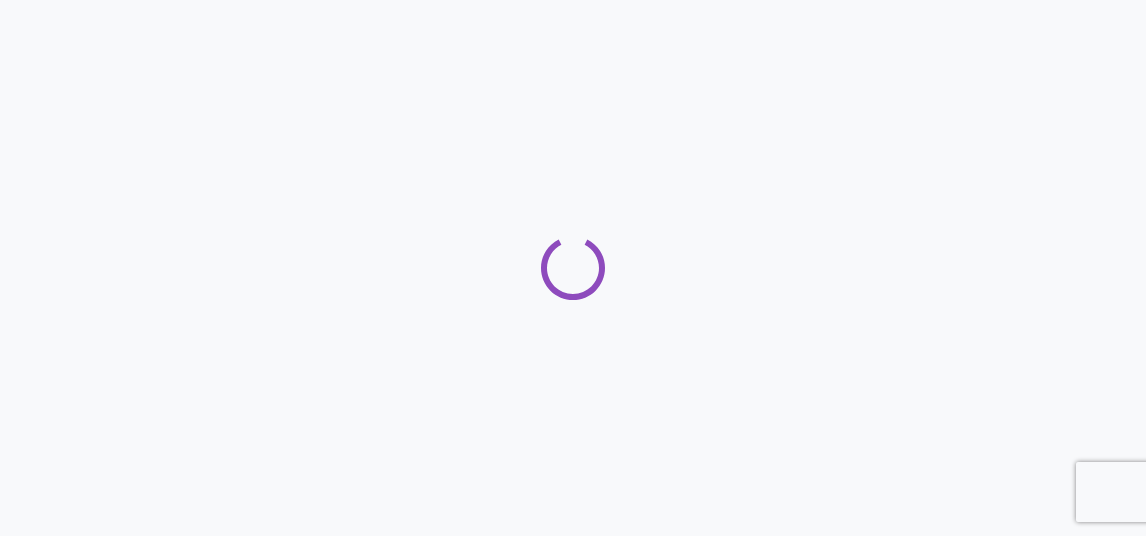 scroll, scrollTop: 0, scrollLeft: 0, axis: both 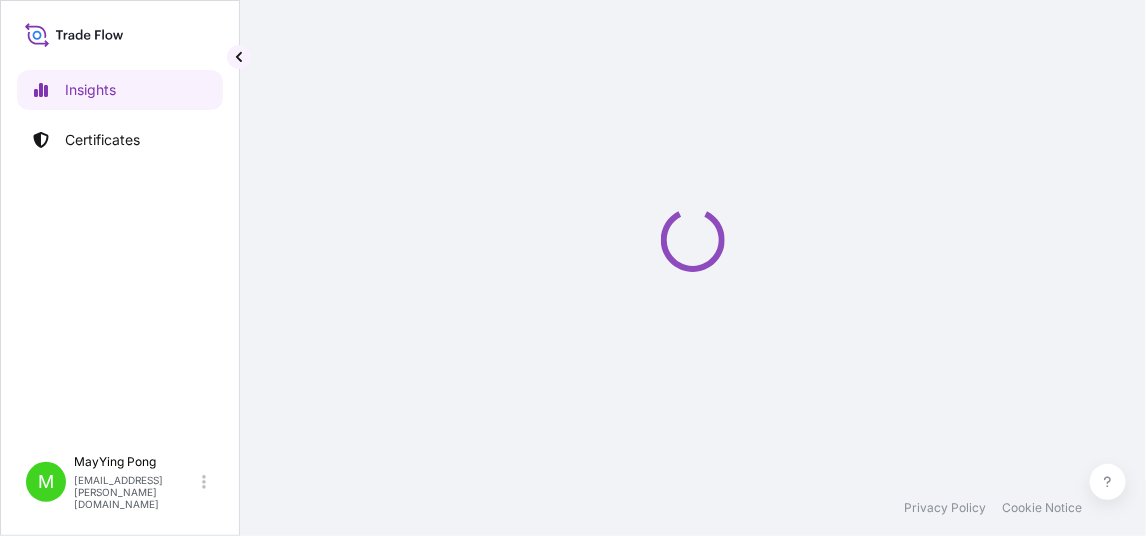 select on "2025" 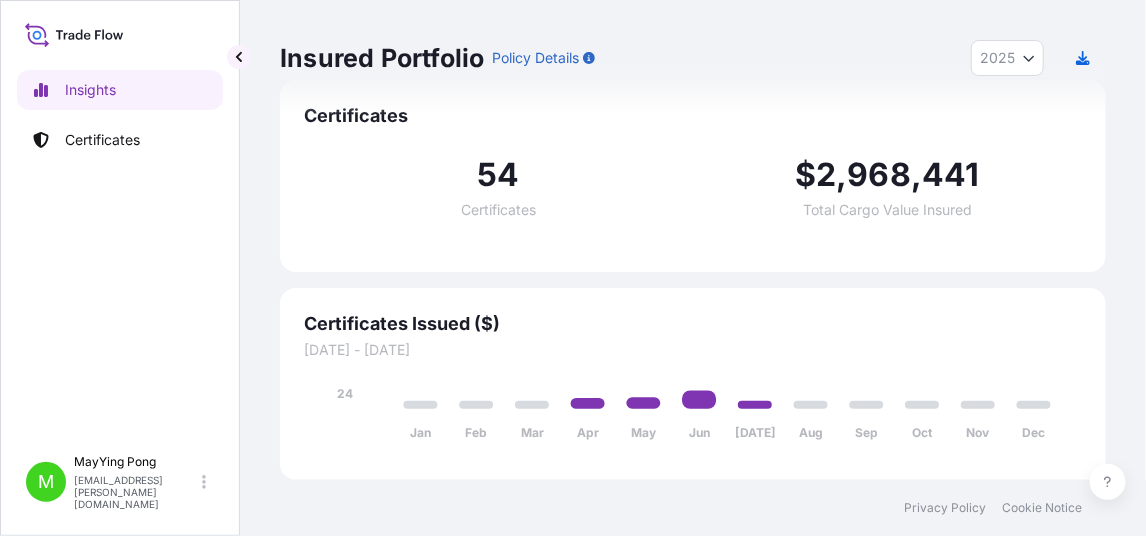 scroll, scrollTop: 35, scrollLeft: 0, axis: vertical 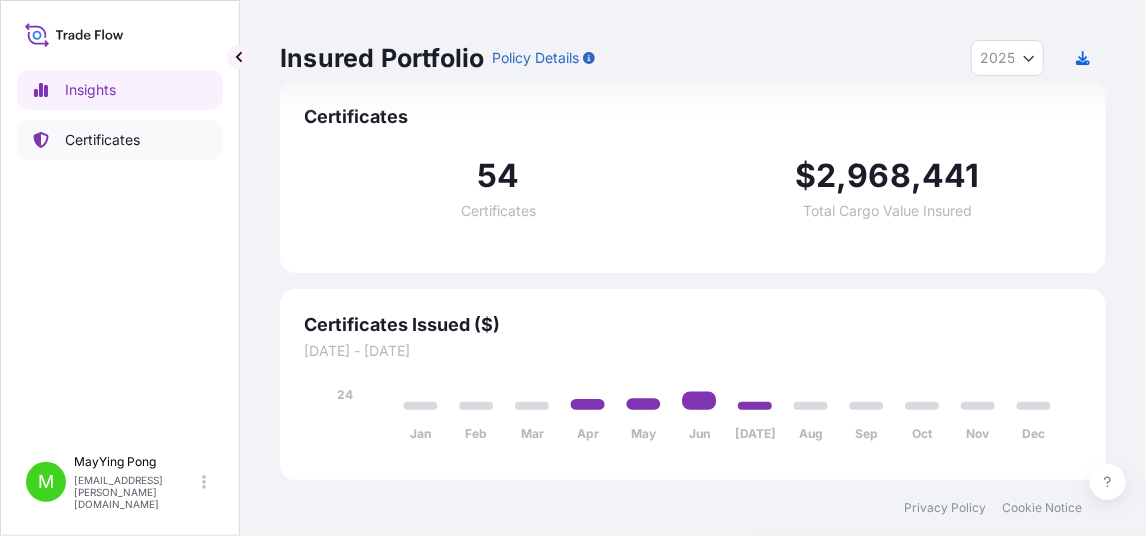 click on "Certificates" at bounding box center (102, 140) 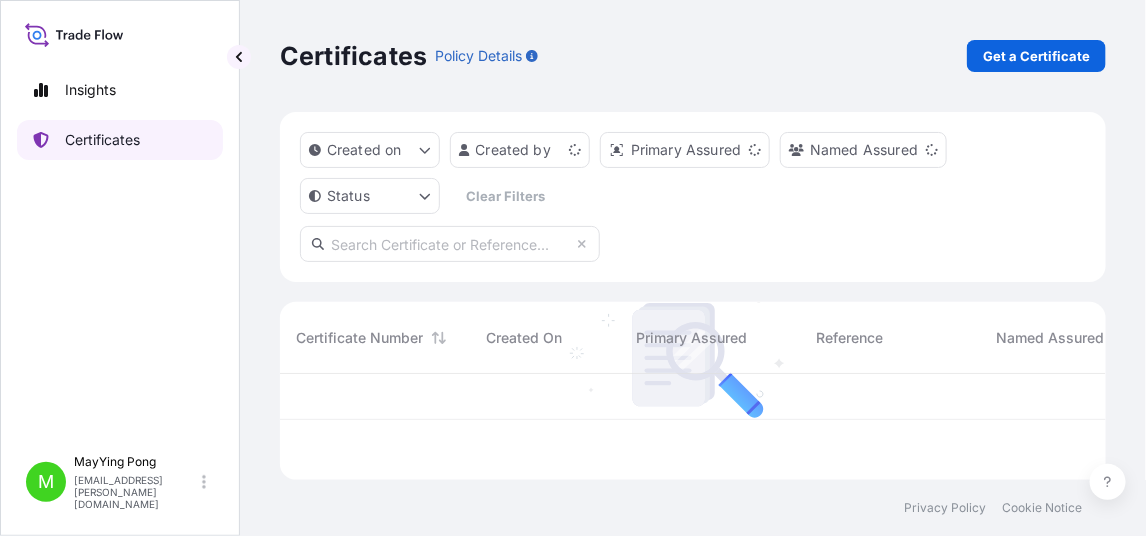 scroll, scrollTop: 0, scrollLeft: 0, axis: both 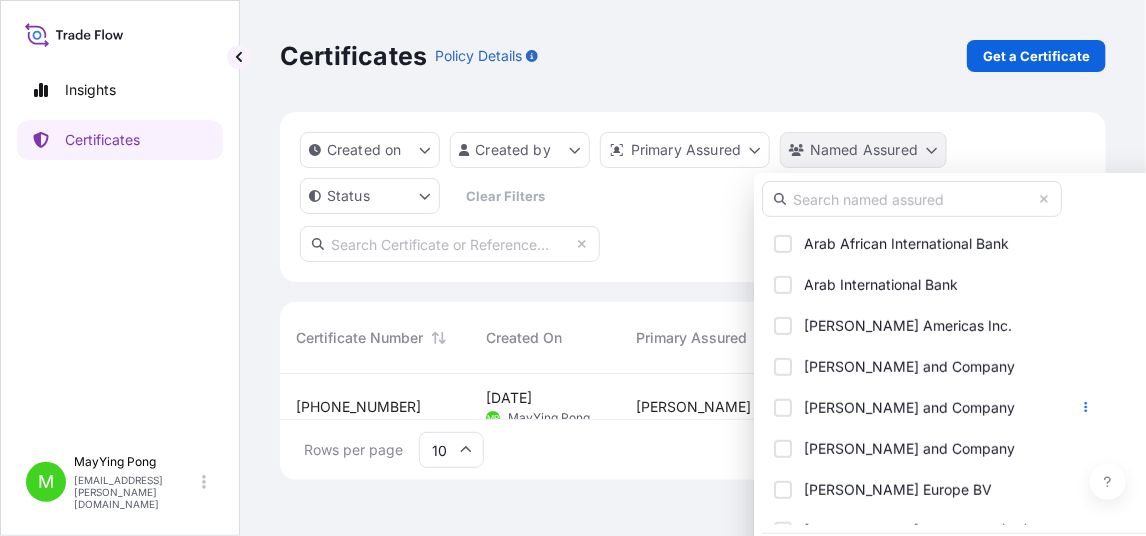 click on "Insights Certificates M MayYing   Pong [EMAIL_ADDRESS][PERSON_NAME][DOMAIN_NAME] Certificates Policy Details Get a Certificate Created on Created by Primary Assured Named Assured Status Clear Filters Certificate Number Created On Primary Assured Reference Named Assured Insured Value Departure Arrival Status 31531-54-1 [DATE] MP MayYing Pong [PERSON_NAME] and Company 1003521306 [PERSON_NAME] HOLDINGS ([GEOGRAPHIC_DATA]) CO., LTD. $ 15 , 336 . 43 Savannah [DATE] [GEOGRAPHIC_DATA] [DATE] Issued 31531-53-1 [DATE] MP MayYing Pong [PERSON_NAME] and Company 1003537512 [PERSON_NAME] HOLDINGS ([GEOGRAPHIC_DATA]) CO., LTD. $ 11 , 625 . 57 USATL [DATE] THBKK [DATE] Issued 31531-52-1 [DATE] MP MayYing Pong [PERSON_NAME] and Company 1003539054 [PERSON_NAME] HOLDINGS ([GEOGRAPHIC_DATA]) CO., LTD. $ 47 , 446 . 93 USATL [DATE] [GEOGRAPHIC_DATA] [DATE] Issued 31531-50-2 [DATE] YY [PERSON_NAME] [PERSON_NAME] and Company 1003531507 [PERSON_NAME] HOLDINGS ([GEOGRAPHIC_DATA]) CO., LTD. $ 14 , 905 . 40 CNSGH [DATE] INMAA —/—/— Issued 31531-51-1 [DATE]" at bounding box center (573, 268) 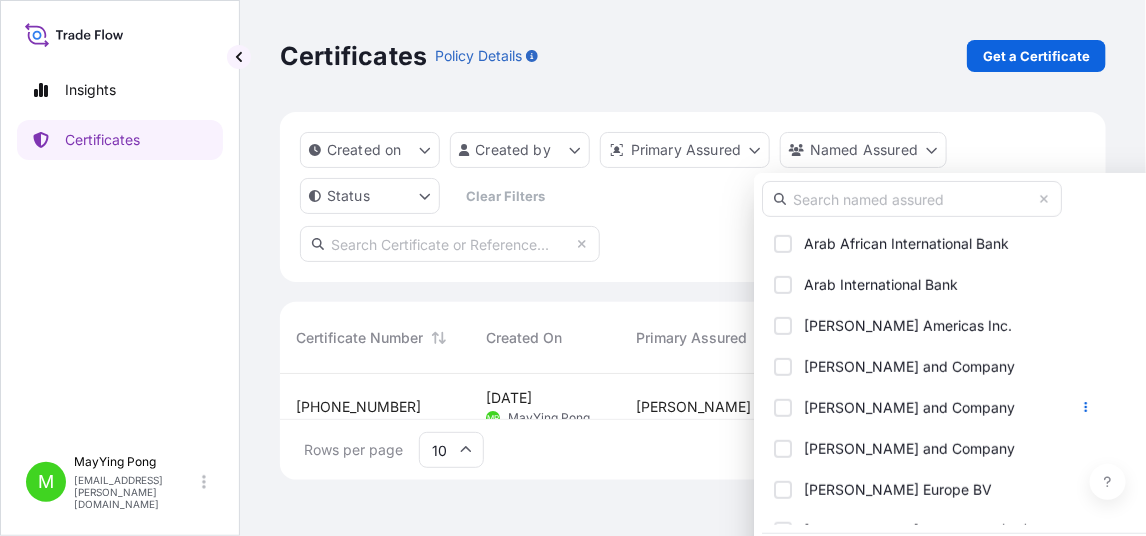 click at bounding box center [912, 199] 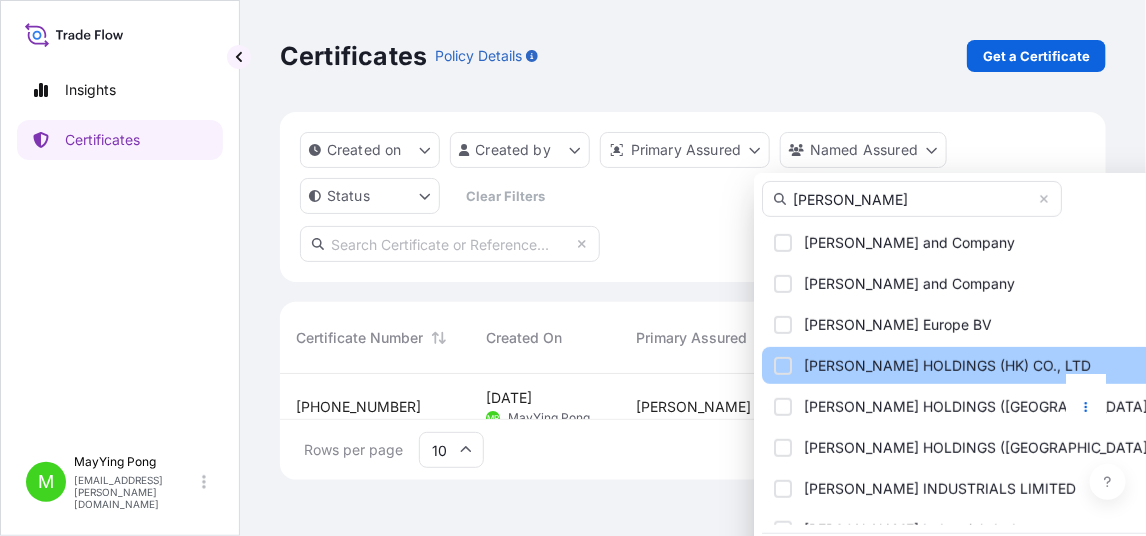scroll, scrollTop: 61, scrollLeft: 0, axis: vertical 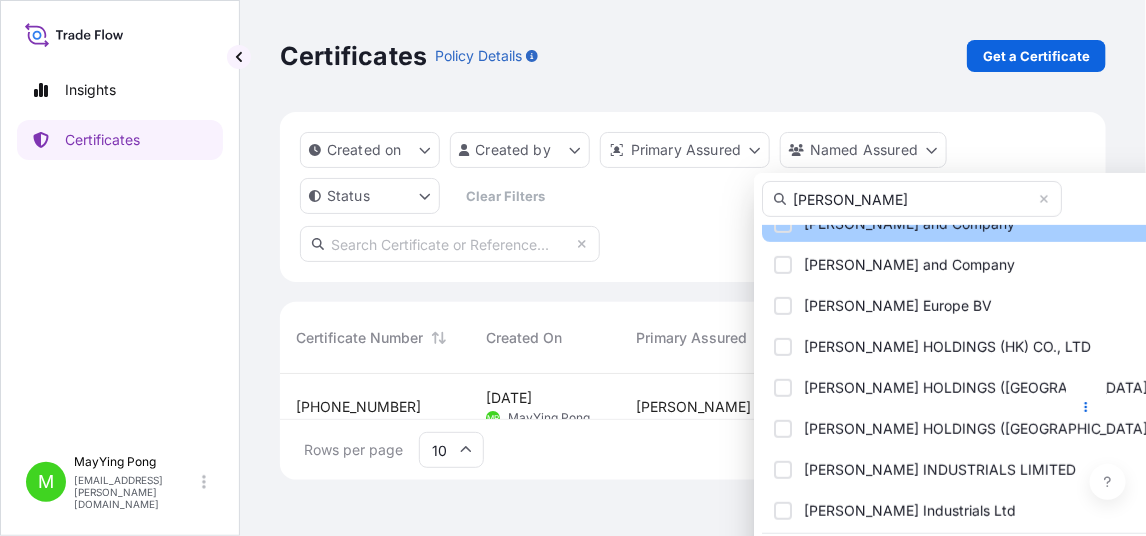 type on "[PERSON_NAME]" 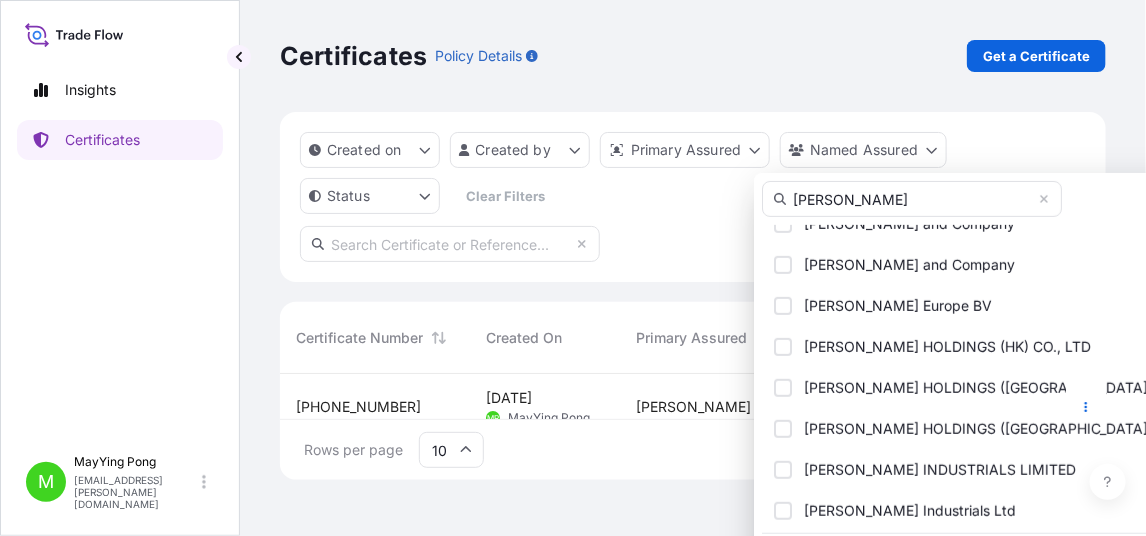 scroll, scrollTop: 49, scrollLeft: 0, axis: vertical 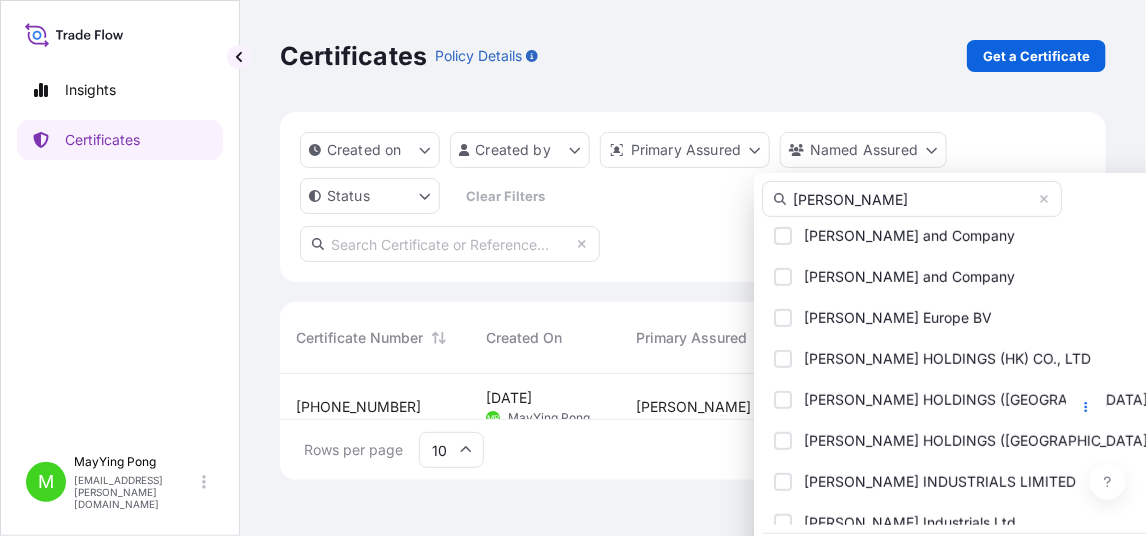 click on "Insights Certificates M MayYing   Pong [EMAIL_ADDRESS][PERSON_NAME][DOMAIN_NAME] Certificates Policy Details Get a Certificate Created on Created by Primary Assured Named Assured Status Clear Filters Certificate Number Created On Primary Assured Reference Named Assured Insured Value Departure Arrival Status 31531-54-1 [DATE] MP MayYing Pong [PERSON_NAME] and Company 1003521306 [PERSON_NAME] HOLDINGS ([GEOGRAPHIC_DATA]) CO., LTD. $ 15 , 336 . 43 Savannah [DATE] [GEOGRAPHIC_DATA] [DATE] Issued 31531-53-1 [DATE] MP MayYing Pong [PERSON_NAME] and Company 1003537512 [PERSON_NAME] HOLDINGS ([GEOGRAPHIC_DATA]) CO., LTD. $ 11 , 625 . 57 USATL [DATE] THBKK [DATE] Issued 31531-52-1 [DATE] MP MayYing Pong [PERSON_NAME] and Company 1003539054 [PERSON_NAME] HOLDINGS ([GEOGRAPHIC_DATA]) CO., LTD. $ 47 , 446 . 93 USATL [DATE] [GEOGRAPHIC_DATA] [DATE] Issued 31531-50-2 [DATE] YY [PERSON_NAME] [PERSON_NAME] and Company 1003531507 [PERSON_NAME] HOLDINGS ([GEOGRAPHIC_DATA]) CO., LTD. $ 14 , 905 . 40 CNSGH [DATE] INMAA —/—/— Issued 31531-51-1 [DATE]" at bounding box center [573, 268] 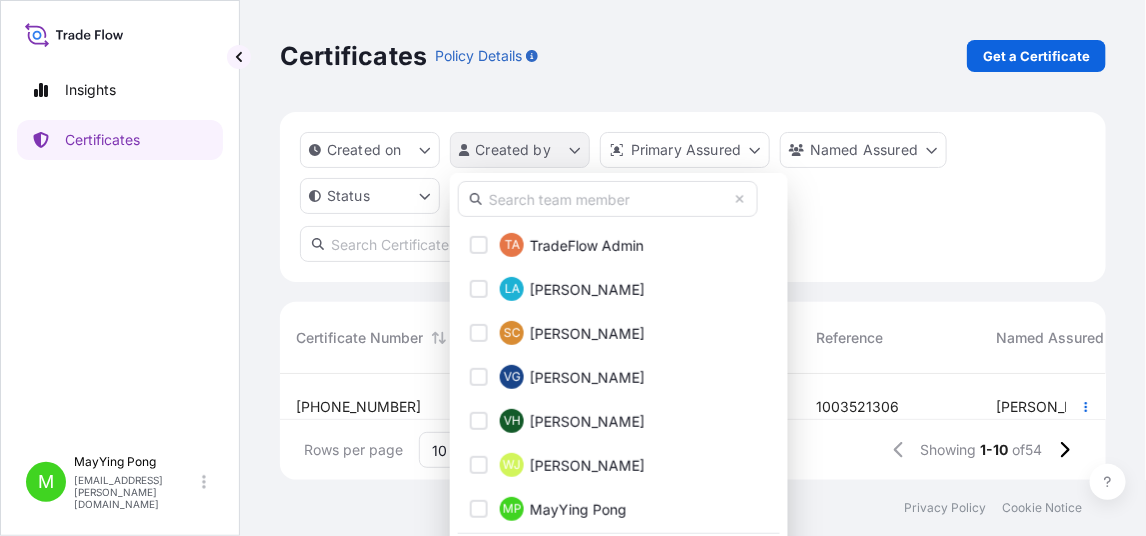 click on "Insights Certificates M MayYing   Pong [EMAIL_ADDRESS][PERSON_NAME][DOMAIN_NAME] Certificates Policy Details Get a Certificate Created on Created by Primary Assured Named Assured Status Clear Filters Certificate Number Created On Primary Assured Reference Named Assured Insured Value Departure Arrival Status 31531-54-1 [DATE] MP MayYing Pong [PERSON_NAME] and Company 1003521306 [PERSON_NAME] HOLDINGS ([GEOGRAPHIC_DATA]) CO., LTD. $ 15 , 336 . 43 Savannah [DATE] [GEOGRAPHIC_DATA] [DATE] Issued 31531-53-1 [DATE] MP MayYing Pong [PERSON_NAME] and Company 1003537512 [PERSON_NAME] HOLDINGS ([GEOGRAPHIC_DATA]) CO., LTD. $ 11 , 625 . 57 USATL [DATE] THBKK [DATE] Issued 31531-52-1 [DATE] MP MayYing Pong [PERSON_NAME] and Company 1003539054 [PERSON_NAME] HOLDINGS ([GEOGRAPHIC_DATA]) CO., LTD. $ 47 , 446 . 93 USATL [DATE] [GEOGRAPHIC_DATA] [DATE] Issued 31531-50-2 [DATE] YY [PERSON_NAME] [PERSON_NAME] and Company 1003531507 [PERSON_NAME] HOLDINGS ([GEOGRAPHIC_DATA]) CO., LTD. $ 14 , 905 . 40 CNSGH [DATE] INMAA —/—/— Issued 31531-51-1 [DATE]" at bounding box center (573, 268) 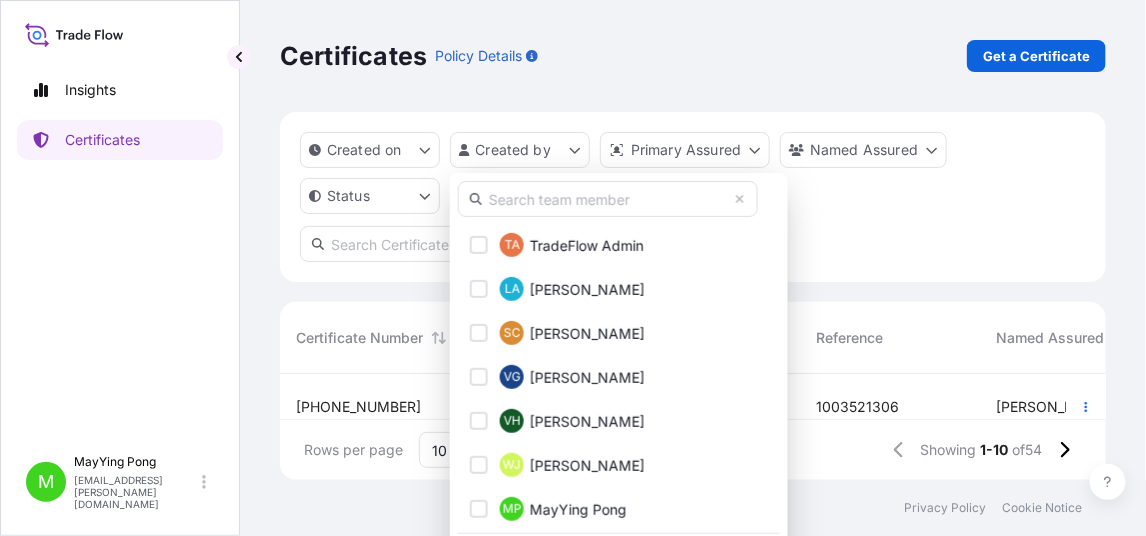 click on "Insights Certificates M MayYing   Pong [EMAIL_ADDRESS][PERSON_NAME][DOMAIN_NAME] Certificates Policy Details Get a Certificate Created on Created by Primary Assured Named Assured Status Clear Filters Certificate Number Created On Primary Assured Reference Named Assured Insured Value Departure Arrival Status 31531-54-1 [DATE] MP MayYing Pong [PERSON_NAME] and Company 1003521306 [PERSON_NAME] HOLDINGS ([GEOGRAPHIC_DATA]) CO., LTD. $ 15 , 336 . 43 Savannah [DATE] [GEOGRAPHIC_DATA] [DATE] Issued 31531-53-1 [DATE] MP MayYing Pong [PERSON_NAME] and Company 1003537512 [PERSON_NAME] HOLDINGS ([GEOGRAPHIC_DATA]) CO., LTD. $ 11 , 625 . 57 USATL [DATE] THBKK [DATE] Issued 31531-52-1 [DATE] MP MayYing Pong [PERSON_NAME] and Company 1003539054 [PERSON_NAME] HOLDINGS ([GEOGRAPHIC_DATA]) CO., LTD. $ 47 , 446 . 93 USATL [DATE] [GEOGRAPHIC_DATA] [DATE] Issued 31531-50-2 [DATE] YY [PERSON_NAME] [PERSON_NAME] and Company 1003531507 [PERSON_NAME] HOLDINGS ([GEOGRAPHIC_DATA]) CO., LTD. $ 14 , 905 . 40 CNSGH [DATE] INMAA —/—/— Issued 31531-51-1 [DATE]" at bounding box center (573, 268) 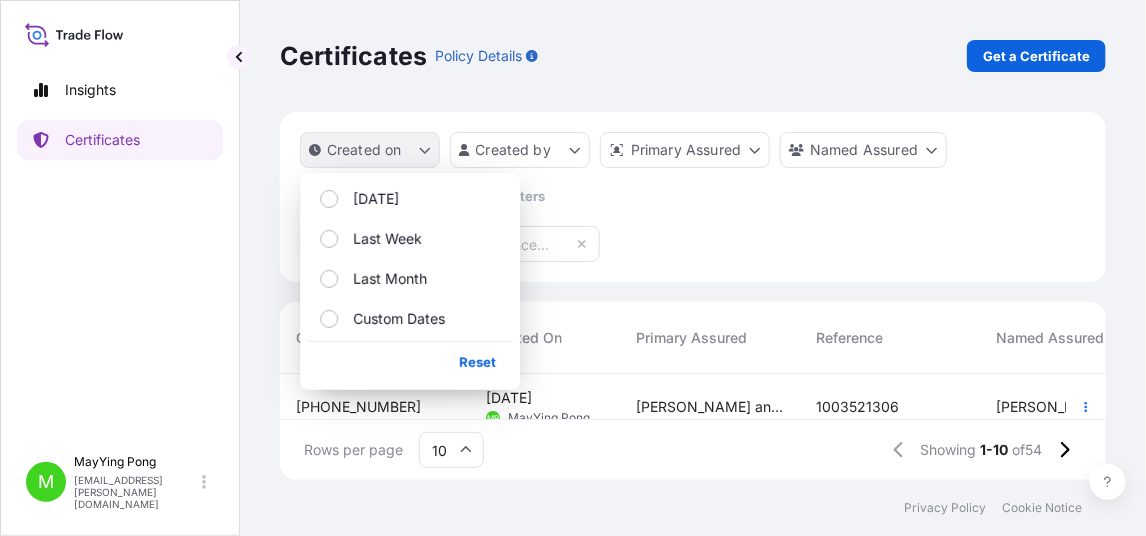 click 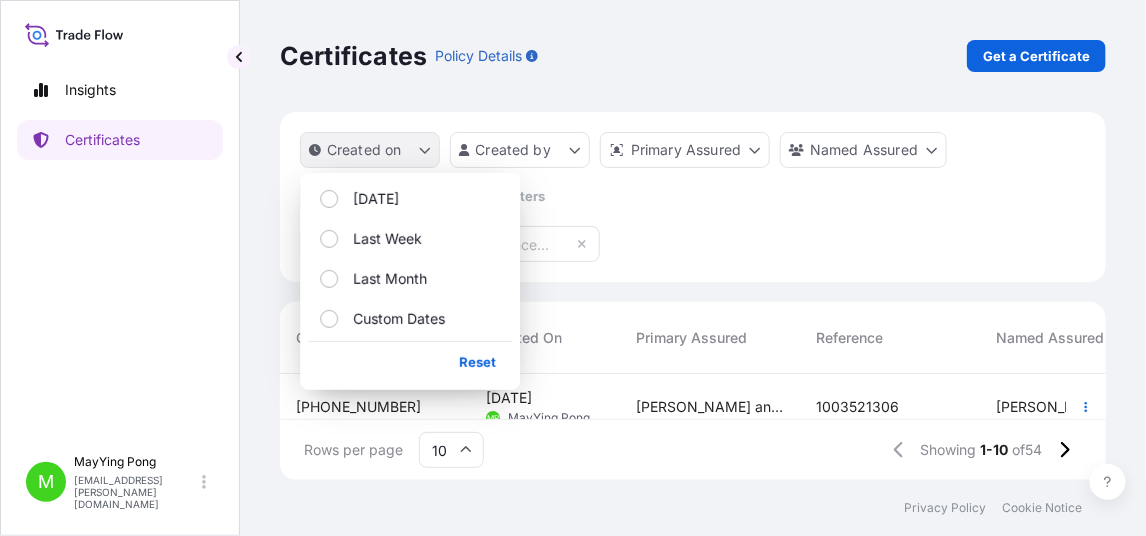 click 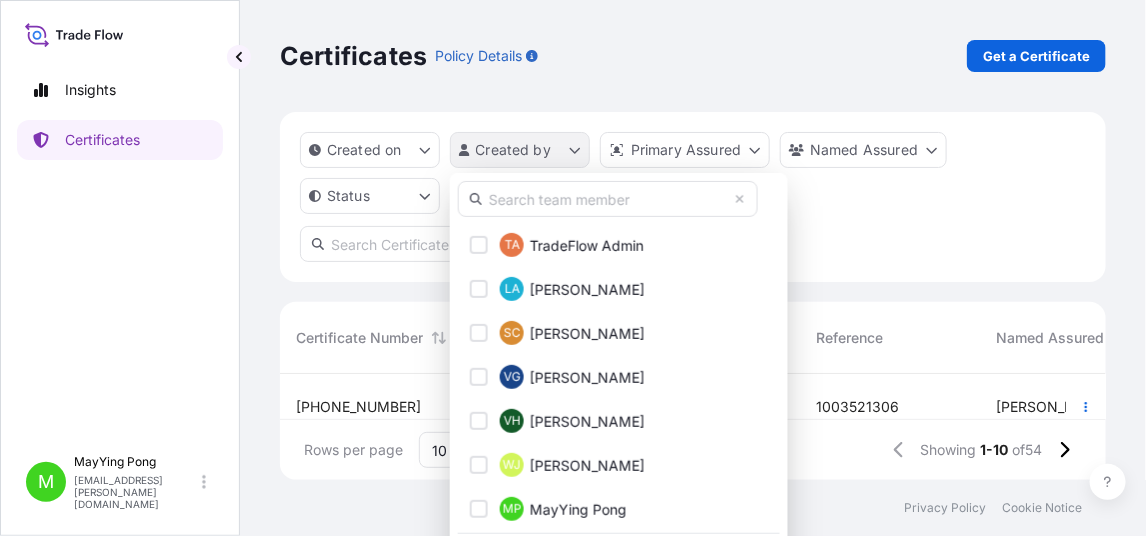 click on "Insights Certificates M MayYing   Pong [EMAIL_ADDRESS][PERSON_NAME][DOMAIN_NAME] Certificates Policy Details Get a Certificate Created on Created by Primary Assured Named Assured Status Clear Filters Certificate Number Created On Primary Assured Reference Named Assured Insured Value Departure Arrival Status 31531-54-1 [DATE] MP MayYing Pong [PERSON_NAME] and Company 1003521306 [PERSON_NAME] HOLDINGS ([GEOGRAPHIC_DATA]) CO., LTD. $ 15 , 336 . 43 Savannah [DATE] [GEOGRAPHIC_DATA] [DATE] Issued 31531-53-1 [DATE] MP MayYing Pong [PERSON_NAME] and Company 1003537512 [PERSON_NAME] HOLDINGS ([GEOGRAPHIC_DATA]) CO., LTD. $ 11 , 625 . 57 USATL [DATE] THBKK [DATE] Issued 31531-52-1 [DATE] MP MayYing Pong [PERSON_NAME] and Company 1003539054 [PERSON_NAME] HOLDINGS ([GEOGRAPHIC_DATA]) CO., LTD. $ 47 , 446 . 93 USATL [DATE] [GEOGRAPHIC_DATA] [DATE] Issued 31531-50-2 [DATE] YY [PERSON_NAME] [PERSON_NAME] and Company 1003531507 [PERSON_NAME] HOLDINGS ([GEOGRAPHIC_DATA]) CO., LTD. $ 14 , 905 . 40 CNSGH [DATE] INMAA —/—/— Issued 31531-51-1 [DATE]" at bounding box center [573, 268] 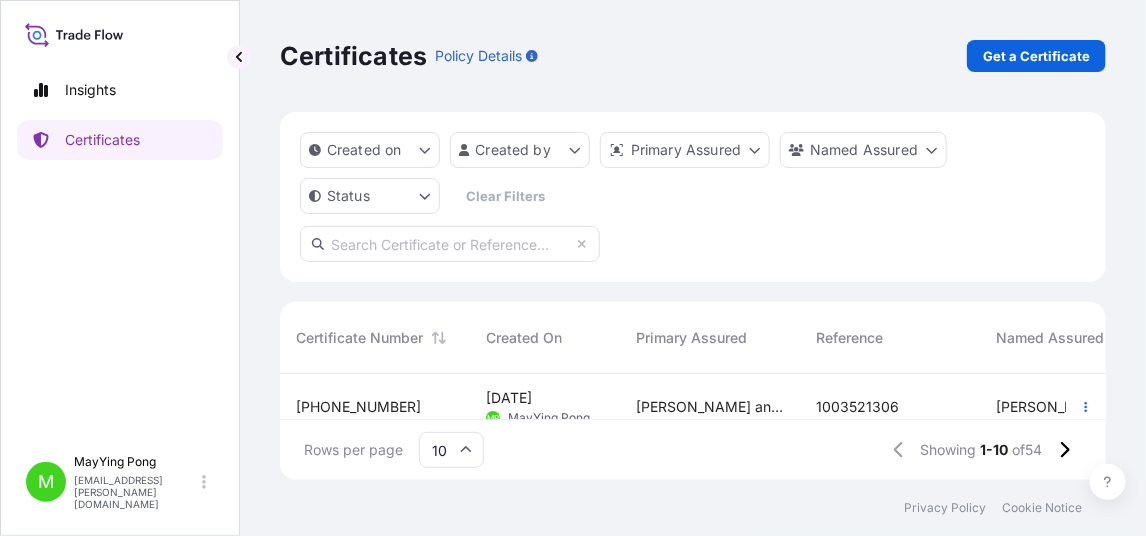click on "Insights Certificates M MayYing   Pong [EMAIL_ADDRESS][PERSON_NAME][DOMAIN_NAME] Certificates Policy Details Get a Certificate Created on Created by Primary Assured Named Assured Status Clear Filters Certificate Number Created On Primary Assured Reference Named Assured Insured Value Departure Arrival Status 31531-54-1 [DATE] MP MayYing Pong [PERSON_NAME] and Company 1003521306 [PERSON_NAME] HOLDINGS ([GEOGRAPHIC_DATA]) CO., LTD. $ 15 , 336 . 43 Savannah [DATE] [GEOGRAPHIC_DATA] [DATE] Issued 31531-53-1 [DATE] MP MayYing Pong [PERSON_NAME] and Company 1003537512 [PERSON_NAME] HOLDINGS ([GEOGRAPHIC_DATA]) CO., LTD. $ 11 , 625 . 57 USATL [DATE] THBKK [DATE] Issued 31531-52-1 [DATE] MP MayYing Pong [PERSON_NAME] and Company 1003539054 [PERSON_NAME] HOLDINGS ([GEOGRAPHIC_DATA]) CO., LTD. $ 47 , 446 . 93 USATL [DATE] [GEOGRAPHIC_DATA] [DATE] Issued 31531-50-2 [DATE] YY [PERSON_NAME] [PERSON_NAME] and Company 1003531507 [PERSON_NAME] HOLDINGS ([GEOGRAPHIC_DATA]) CO., LTD. $ 14 , 905 . 40 CNSGH [DATE] INMAA —/—/— Issued 31531-51-1 [DATE]" at bounding box center (573, 268) 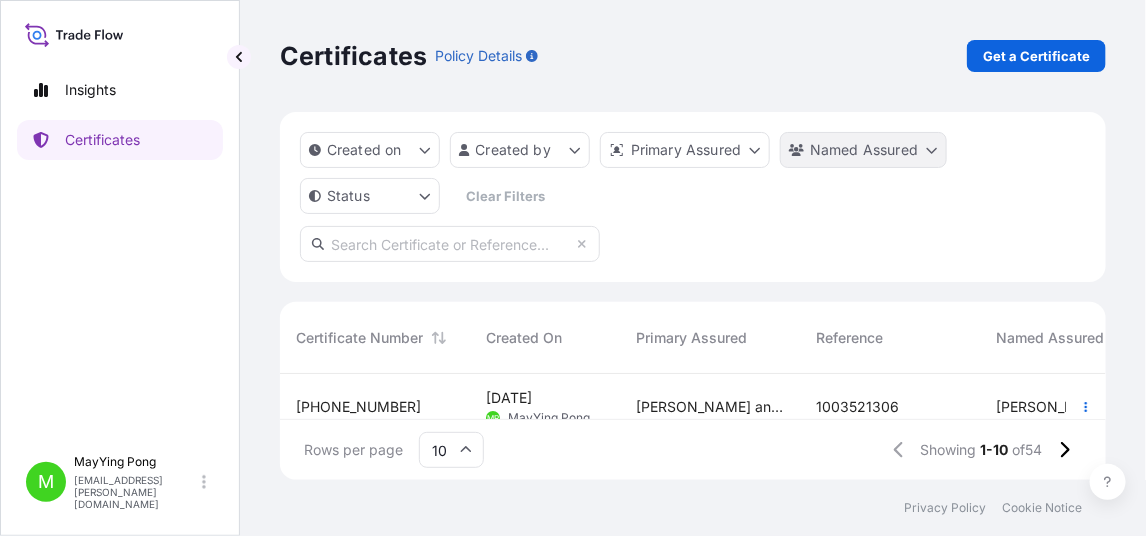 click on "Insights Certificates M MayYing   Pong [EMAIL_ADDRESS][PERSON_NAME][DOMAIN_NAME] Certificates Policy Details Get a Certificate Created on Created by Primary Assured Named Assured Status Clear Filters Certificate Number Created On Primary Assured Reference Named Assured Insured Value Departure Arrival Status 31531-54-1 [DATE] MP MayYing Pong [PERSON_NAME] and Company 1003521306 [PERSON_NAME] HOLDINGS ([GEOGRAPHIC_DATA]) CO., LTD. $ 15 , 336 . 43 Savannah [DATE] [GEOGRAPHIC_DATA] [DATE] Issued 31531-53-1 [DATE] MP MayYing Pong [PERSON_NAME] and Company 1003537512 [PERSON_NAME] HOLDINGS ([GEOGRAPHIC_DATA]) CO., LTD. $ 11 , 625 . 57 USATL [DATE] THBKK [DATE] Issued 31531-52-1 [DATE] MP MayYing Pong [PERSON_NAME] and Company 1003539054 [PERSON_NAME] HOLDINGS ([GEOGRAPHIC_DATA]) CO., LTD. $ 47 , 446 . 93 USATL [DATE] [GEOGRAPHIC_DATA] [DATE] Issued 31531-50-2 [DATE] YY [PERSON_NAME] [PERSON_NAME] and Company 1003531507 [PERSON_NAME] HOLDINGS ([GEOGRAPHIC_DATA]) CO., LTD. $ 14 , 905 . 40 CNSGH [DATE] INMAA —/—/— Issued 31531-51-1 [DATE]" at bounding box center (573, 268) 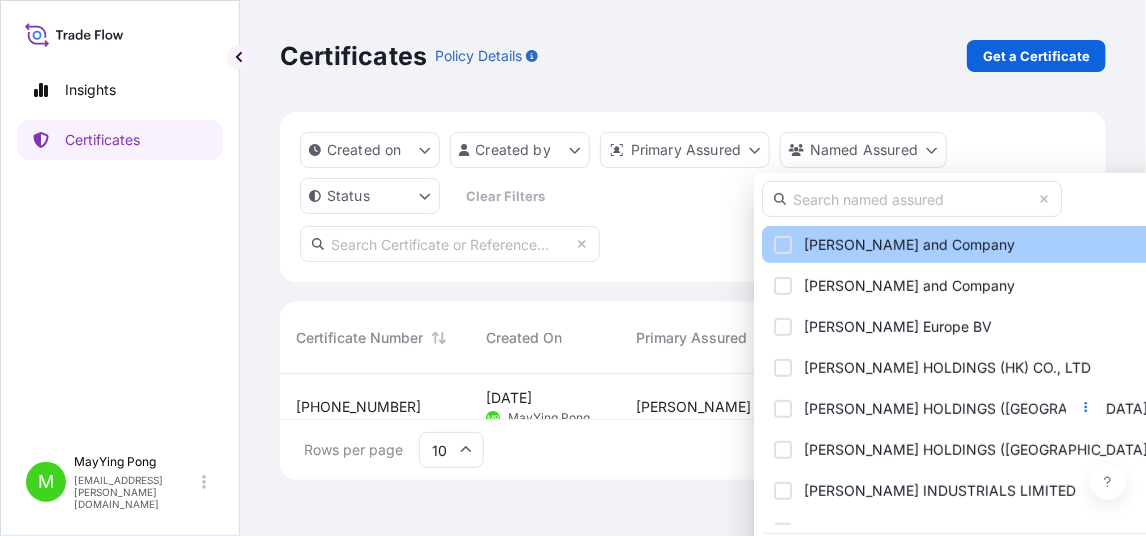 scroll, scrollTop: 61, scrollLeft: 0, axis: vertical 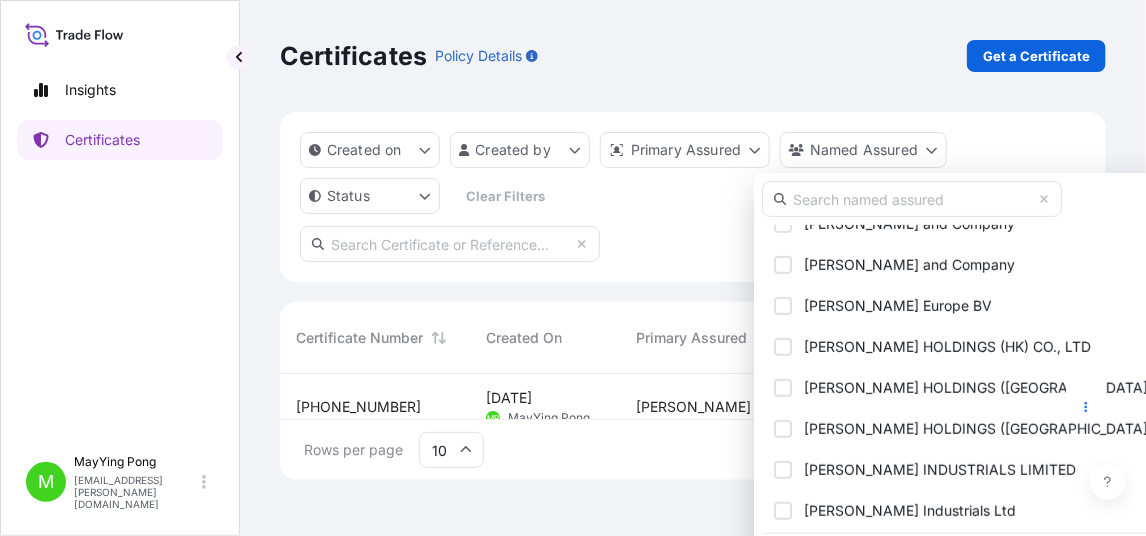 click at bounding box center (912, 199) 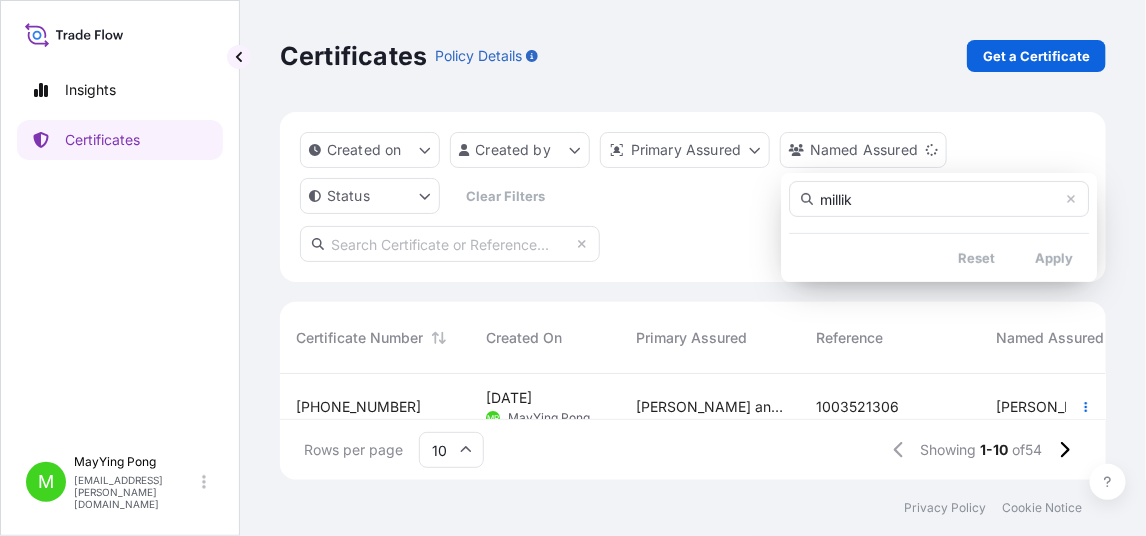 scroll, scrollTop: 0, scrollLeft: 0, axis: both 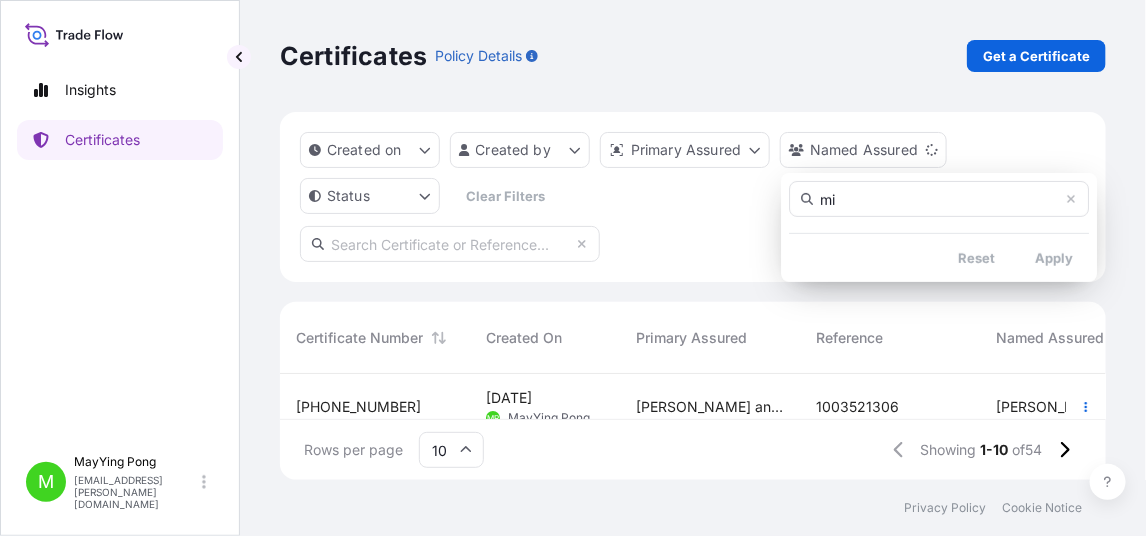 type on "m" 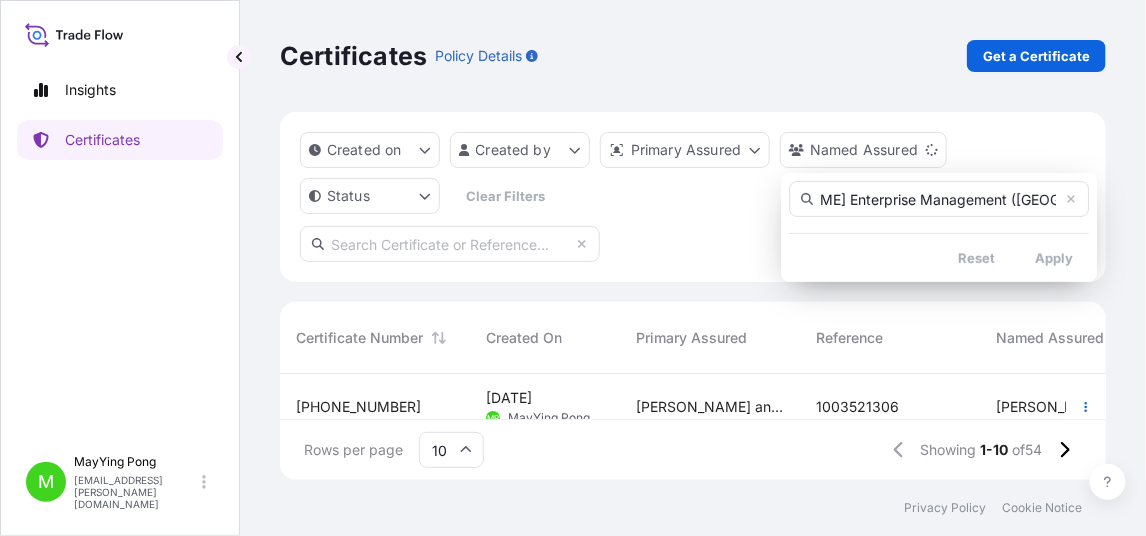 scroll, scrollTop: 0, scrollLeft: 97, axis: horizontal 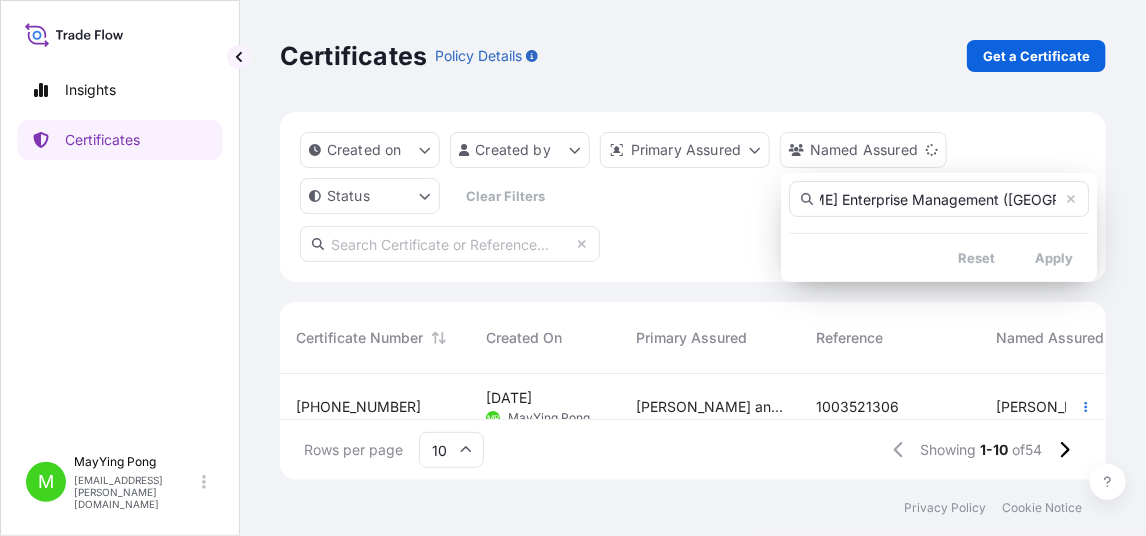 type on "[PERSON_NAME] Enterprise Management ([GEOGRAPHIC_DATA]) Co Ltd" 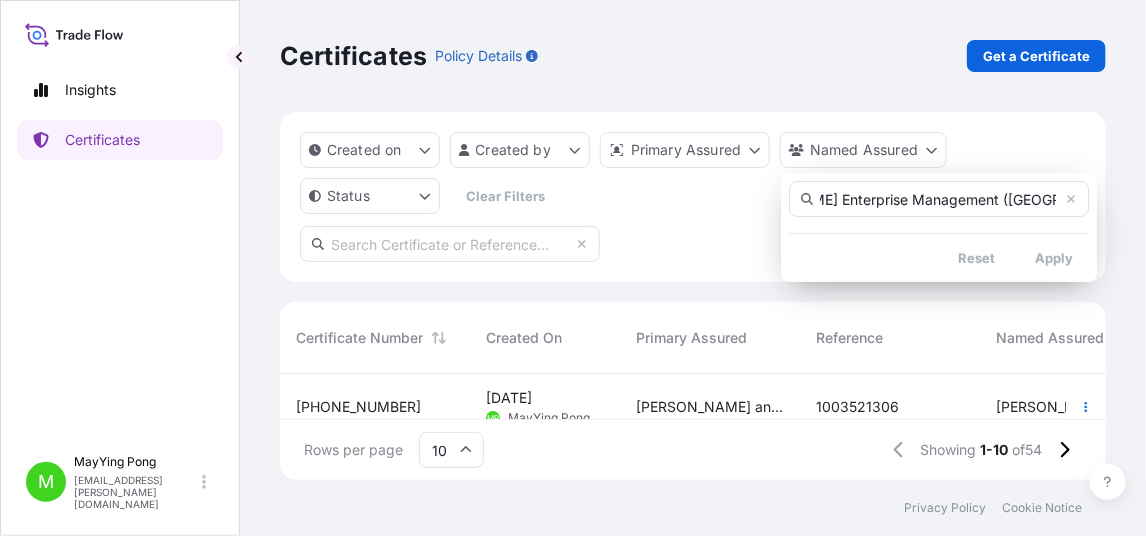 scroll, scrollTop: 0, scrollLeft: 0, axis: both 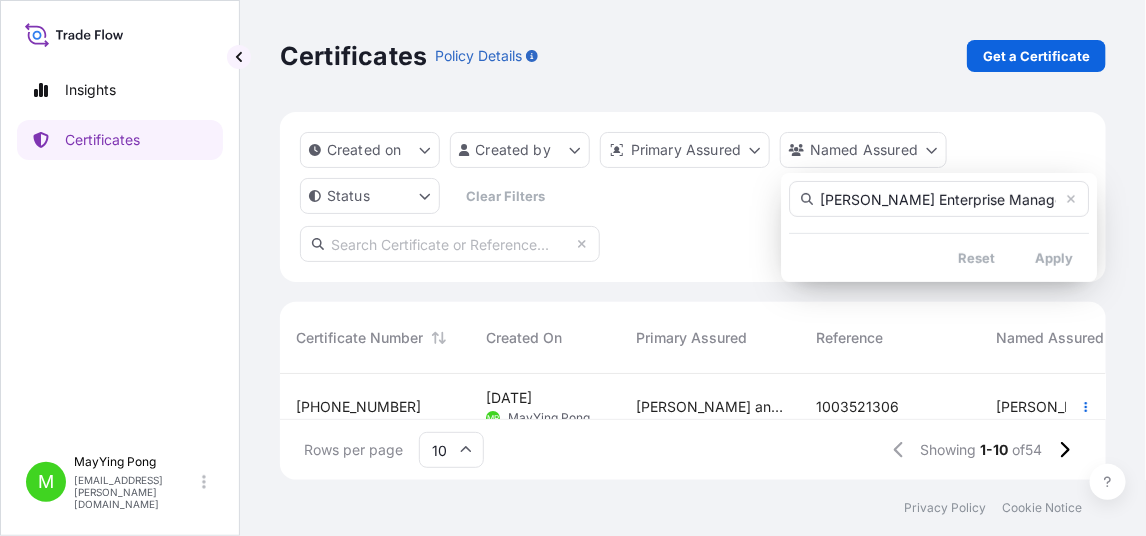 click 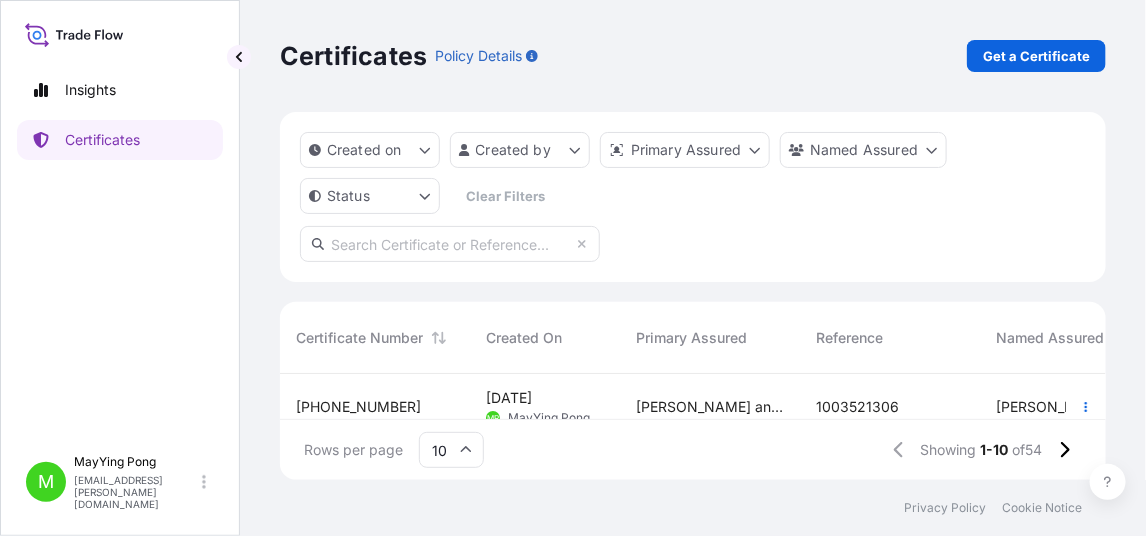 click on "Insights Certificates M MayYing   Pong [EMAIL_ADDRESS][PERSON_NAME][DOMAIN_NAME] Certificates Policy Details Get a Certificate Created on Created by Primary Assured Named Assured Status Clear Filters Certificate Number Created On Primary Assured Reference Named Assured Insured Value Departure Arrival Status 31531-54-1 [DATE] MP MayYing Pong [PERSON_NAME] and Company 1003521306 [PERSON_NAME] HOLDINGS ([GEOGRAPHIC_DATA]) CO., LTD. $ 15 , 336 . 43 Savannah [DATE] [GEOGRAPHIC_DATA] [DATE] Issued 31531-53-1 [DATE] MP MayYing Pong [PERSON_NAME] and Company 1003537512 [PERSON_NAME] HOLDINGS ([GEOGRAPHIC_DATA]) CO., LTD. $ 11 , 625 . 57 USATL [DATE] THBKK [DATE] Issued 31531-52-1 [DATE] MP MayYing Pong [PERSON_NAME] and Company 1003539054 [PERSON_NAME] HOLDINGS ([GEOGRAPHIC_DATA]) CO., LTD. $ 47 , 446 . 93 USATL [DATE] [GEOGRAPHIC_DATA] [DATE] Issued 31531-50-2 [DATE] YY [PERSON_NAME] [PERSON_NAME] and Company 1003531507 [PERSON_NAME] HOLDINGS ([GEOGRAPHIC_DATA]) CO., LTD. $ 14 , 905 . 40 CNSGH [DATE] INMAA —/—/— Issued 31531-51-1 [DATE]" at bounding box center [573, 268] 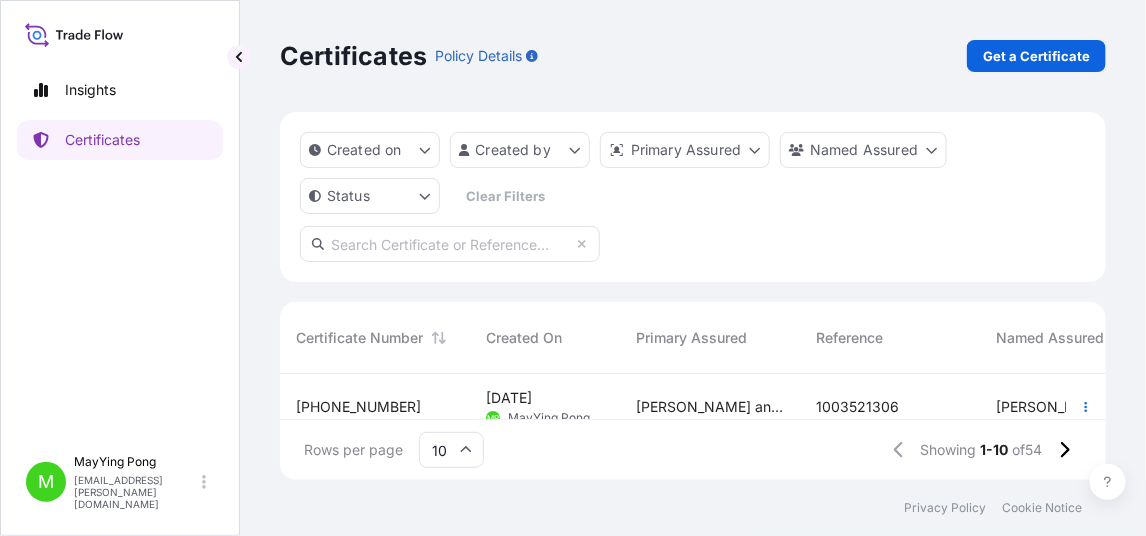 scroll, scrollTop: 102, scrollLeft: 811, axis: both 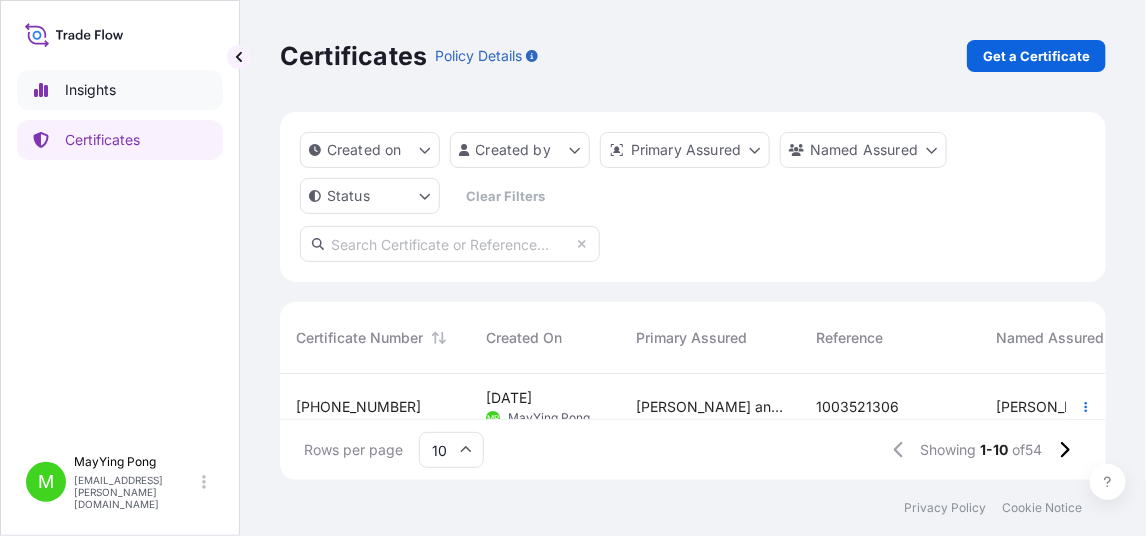 click on "Insights" at bounding box center (90, 90) 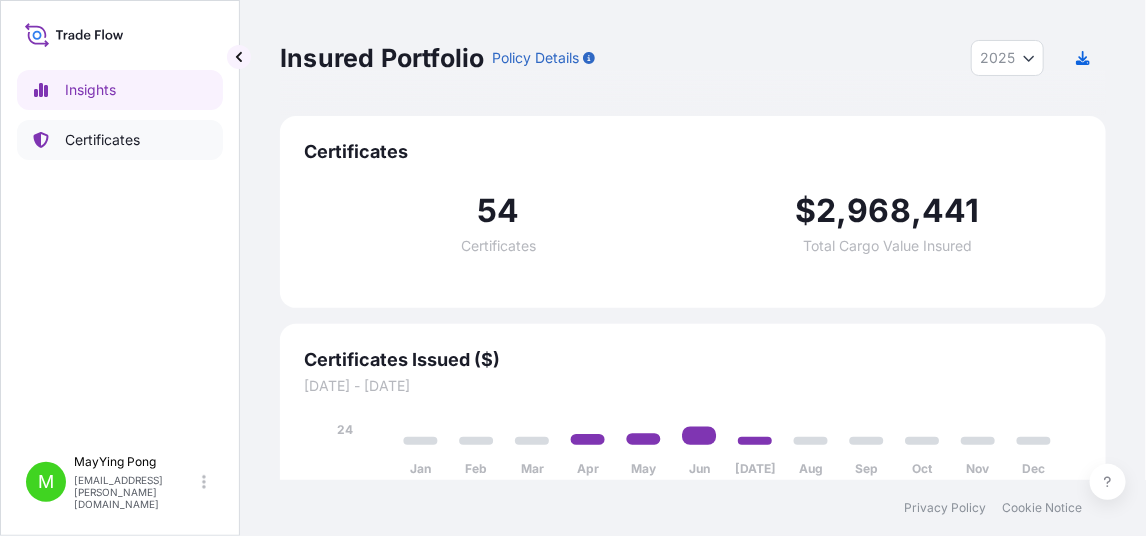 click on "Certificates" at bounding box center [102, 140] 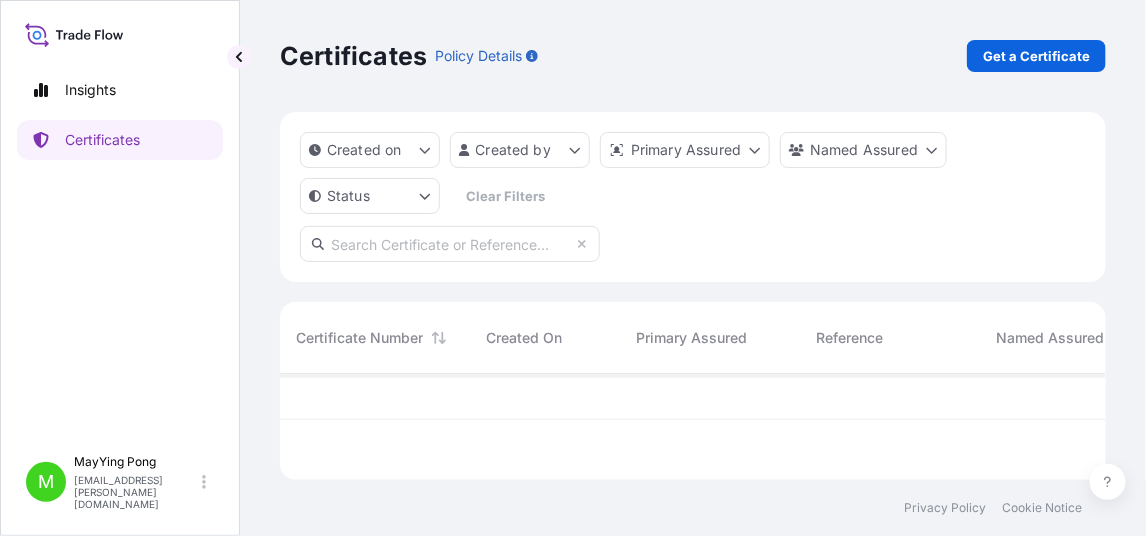 scroll, scrollTop: 16, scrollLeft: 15, axis: both 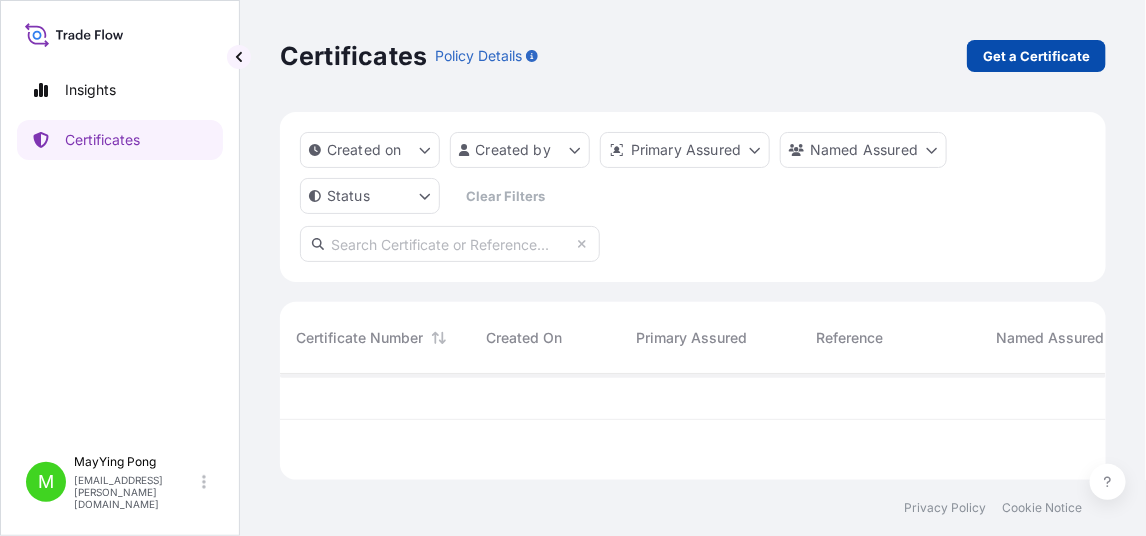 click on "Get a Certificate" at bounding box center [1036, 56] 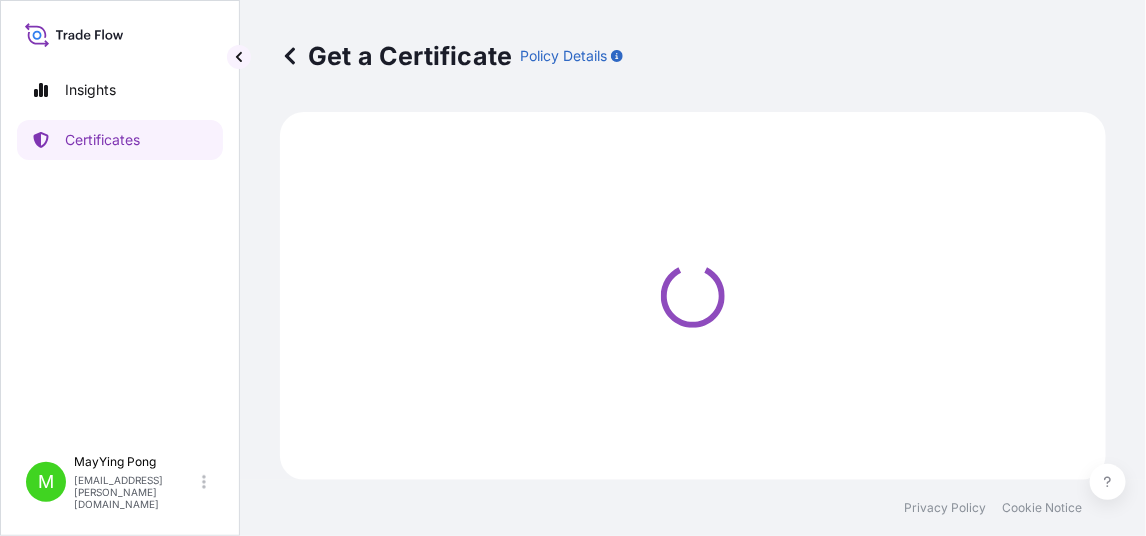 select on "Ocean Vessel" 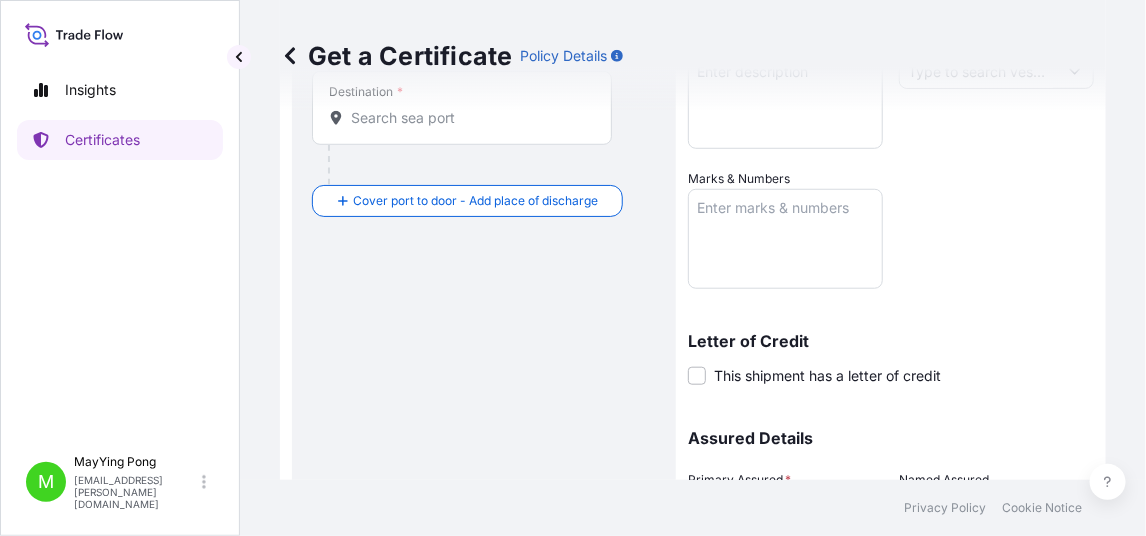scroll, scrollTop: 587, scrollLeft: 0, axis: vertical 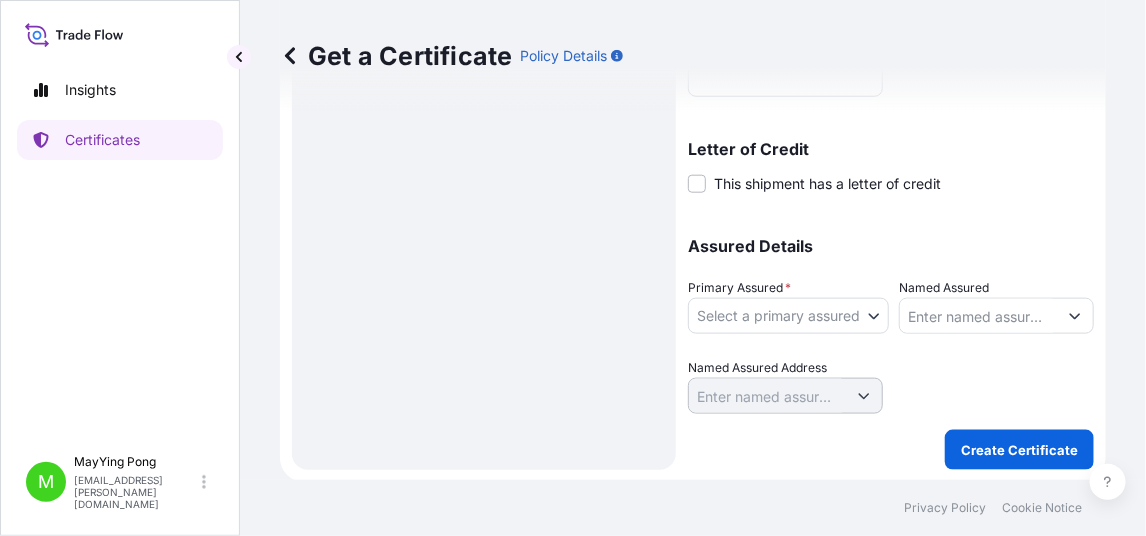 click 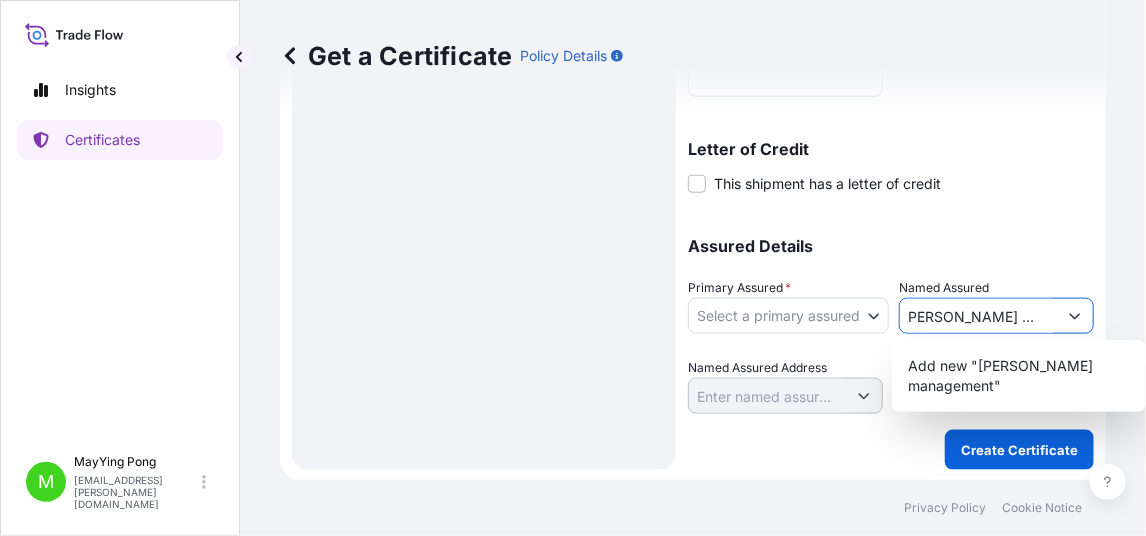 scroll, scrollTop: 0, scrollLeft: 0, axis: both 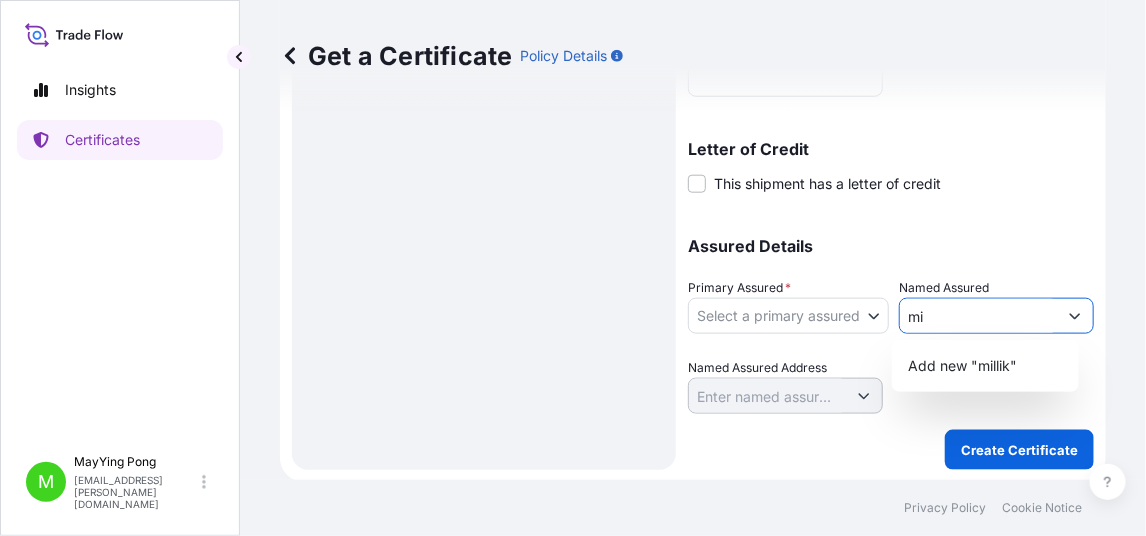 type on "m" 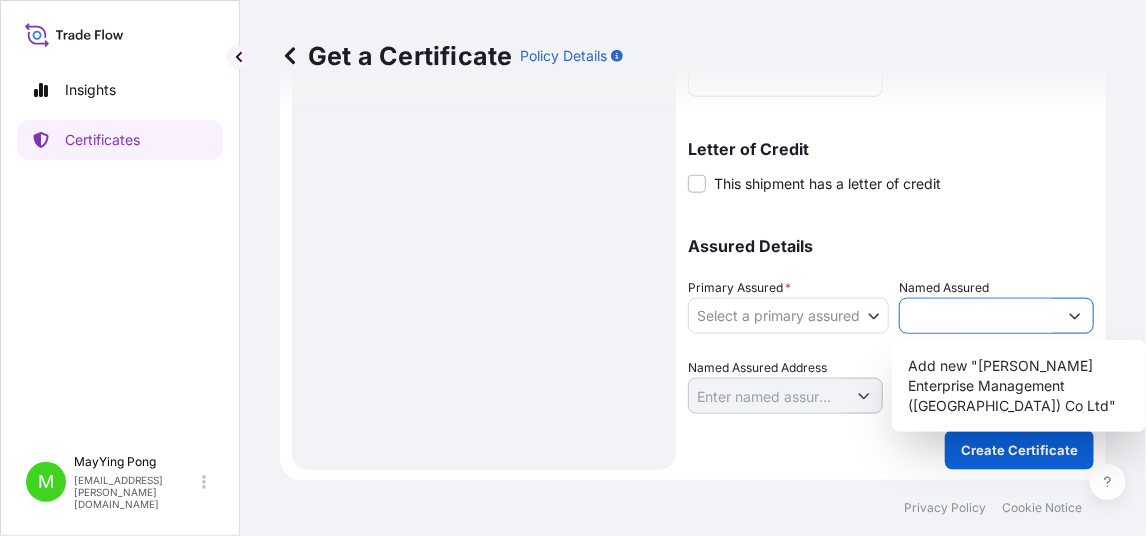 scroll, scrollTop: 0, scrollLeft: 200, axis: horizontal 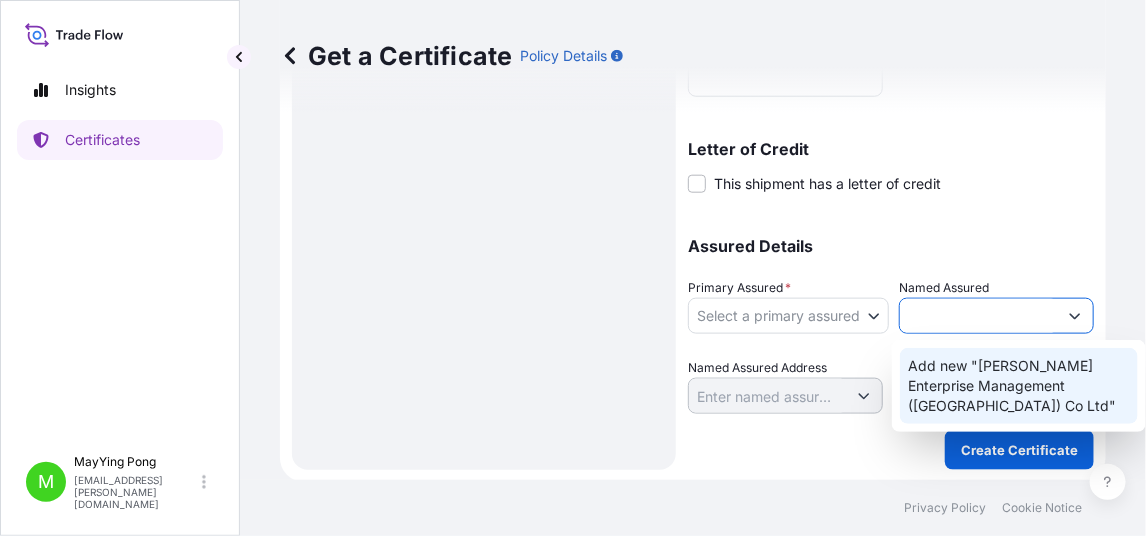click on "Add new "[PERSON_NAME] Enterprise Management ([GEOGRAPHIC_DATA]) Co Ltd"" at bounding box center [1019, 386] 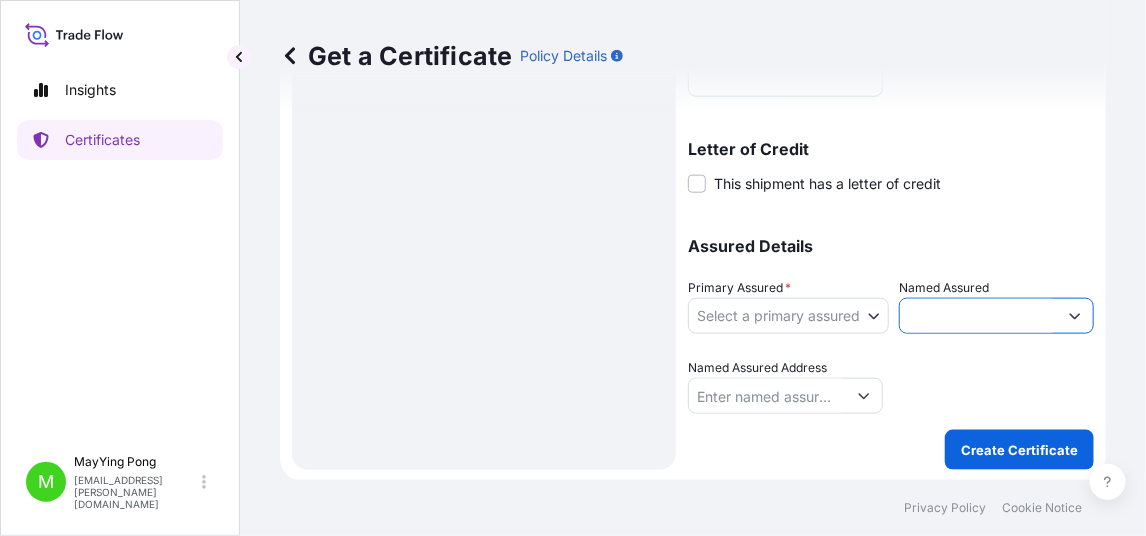 click on "[PERSON_NAME] Enterprise Management ([GEOGRAPHIC_DATA]) Co Ltd" at bounding box center [978, 316] 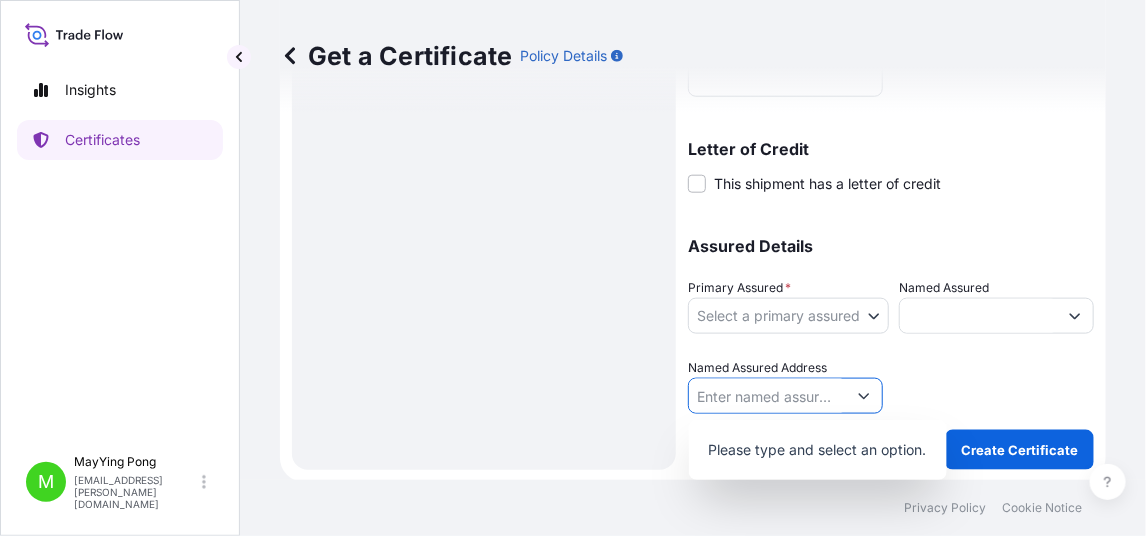 scroll, scrollTop: 0, scrollLeft: 0, axis: both 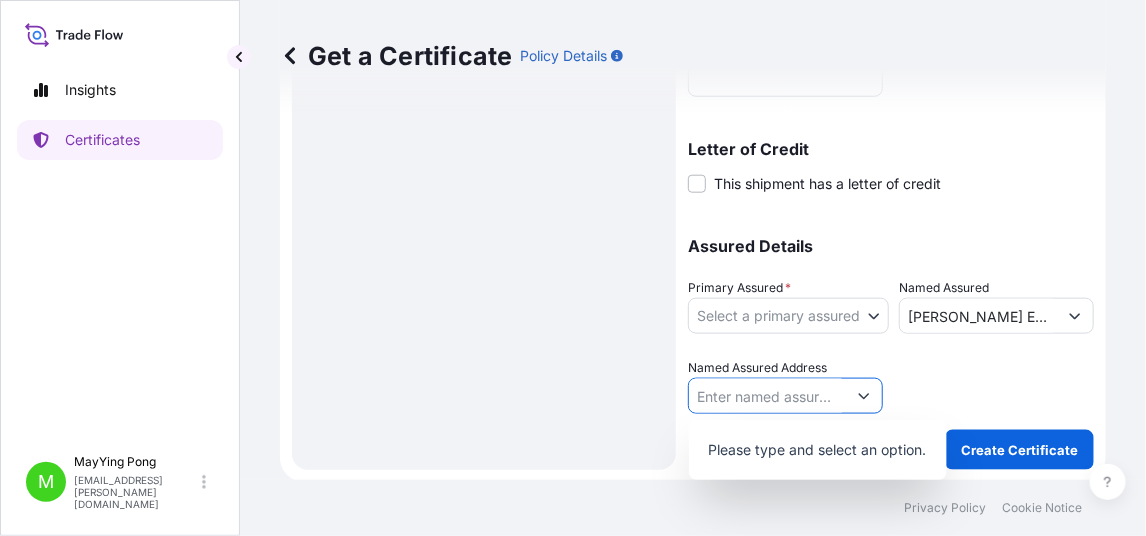 click 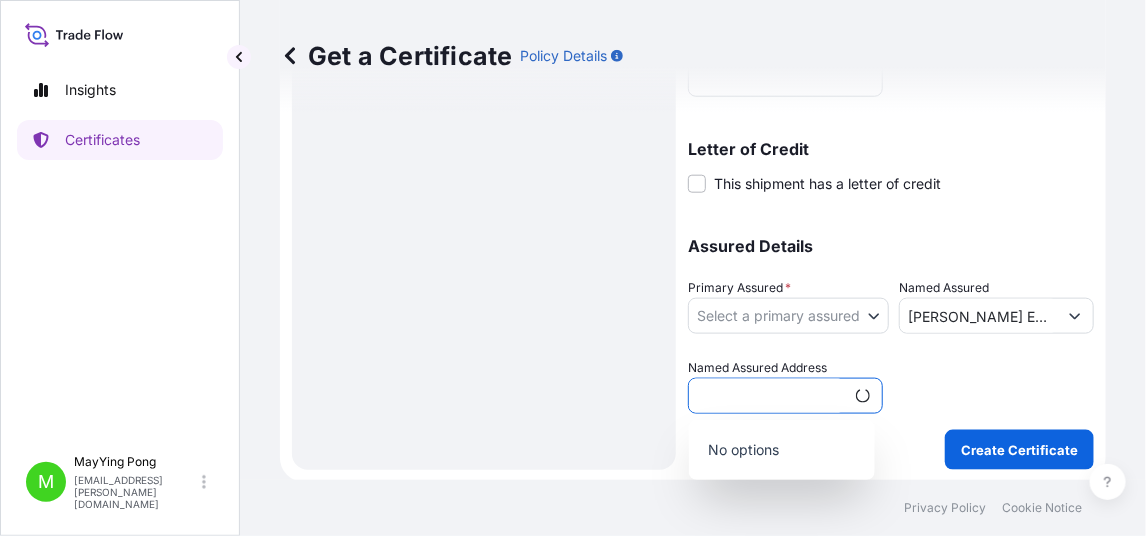 scroll, scrollTop: 0, scrollLeft: 200, axis: horizontal 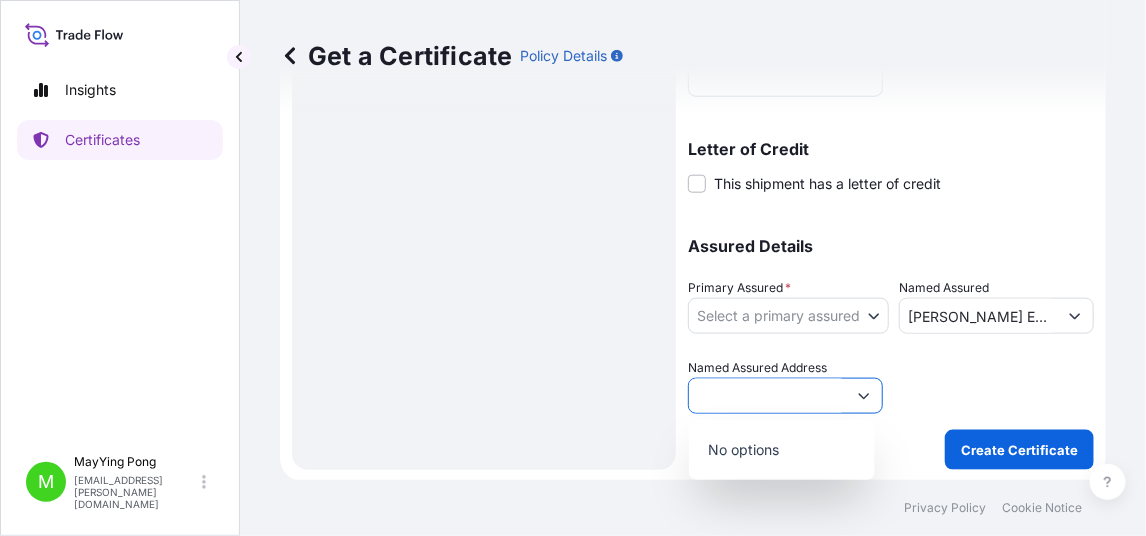 type on "[PERSON_NAME] Enterprise Management ([GEOGRAPHIC_DATA]) Co Ltd" 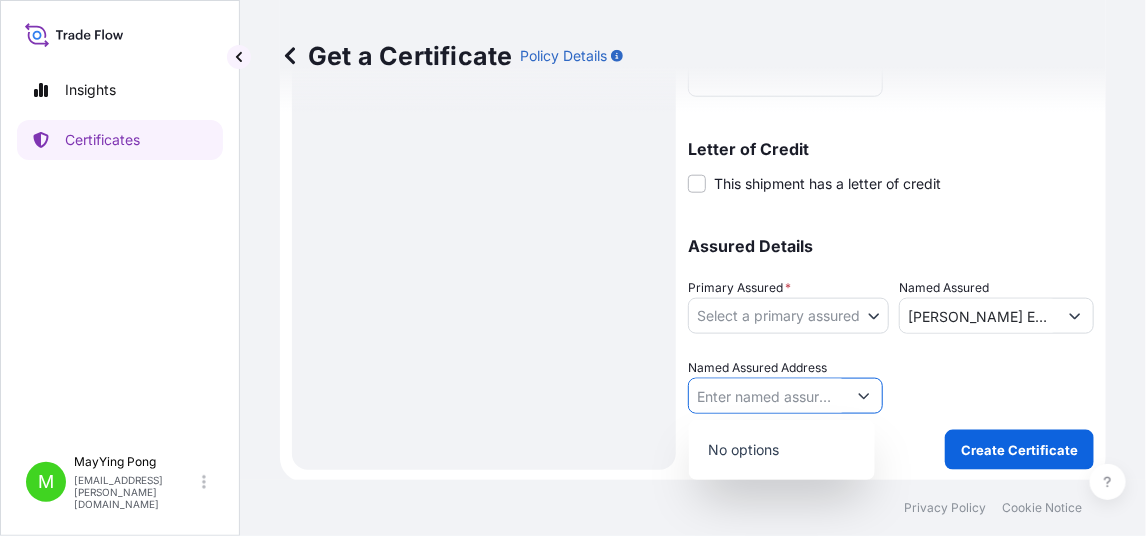 click on "0 options available. 0 options available. 0 options available. 0 options available.
Insights Certificates M MayYing   Pong [EMAIL_ADDRESS][PERSON_NAME][DOMAIN_NAME] Get a Certificate Policy Details Route Details   Cover door to port - Add loading place Place of loading Road / [GEOGRAPHIC_DATA] / Inland Origin * Main transport mode [GEOGRAPHIC_DATA] Air Ocean Vessel Destination * Cover port to door - Add place of discharge Road / Inland Road / Inland Place of Discharge Shipment Details Issue date * [DATE] Date of Departure * mm / dd / yyyy Date of Arrival mm / dd / yyyy Commodity * Packing Category Commercial Invoice Value    * $ USD Reference Description of Cargo * Vessel name Marks & Numbers Letter of Credit This shipment has a letter of credit Letter of credit * Letter of credit may not exceed 12000 characters Assured Details Primary Assured * Select a primary assured [PERSON_NAME] and Company Named Assured [PERSON_NAME] Enterprise Management ([GEOGRAPHIC_DATA]) Co Ltd Named Assured Address Create Certificate Privacy Policy
0" at bounding box center [573, 268] 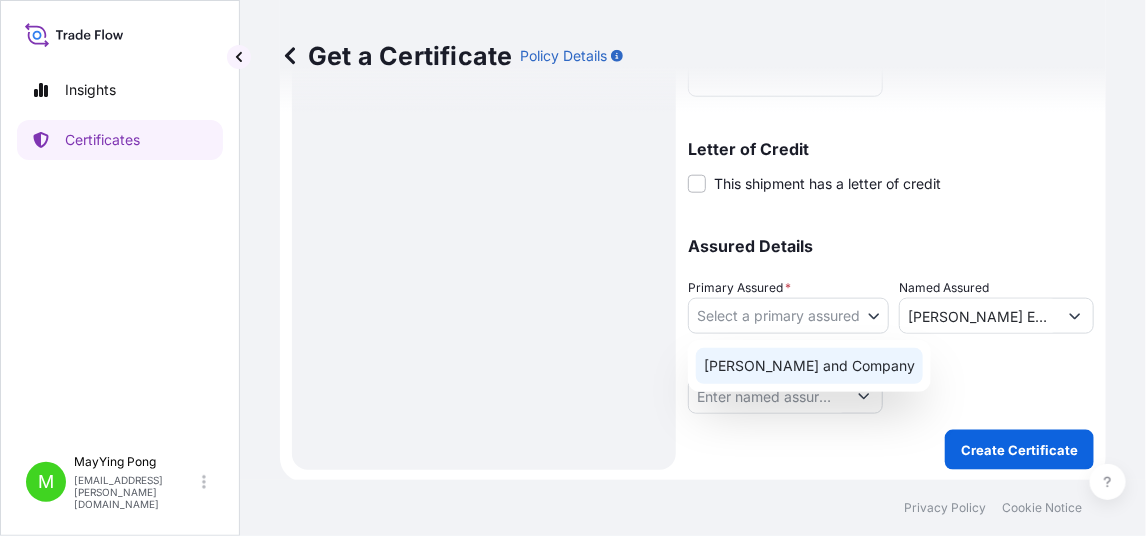 click on "[PERSON_NAME] and Company" at bounding box center [809, 366] 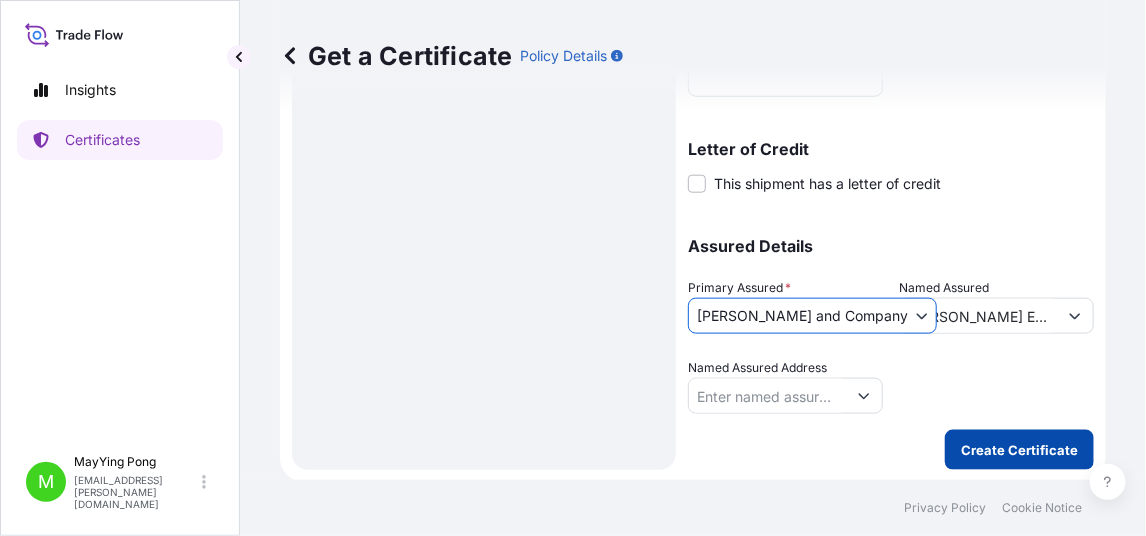 click on "Create Certificate" at bounding box center [1019, 450] 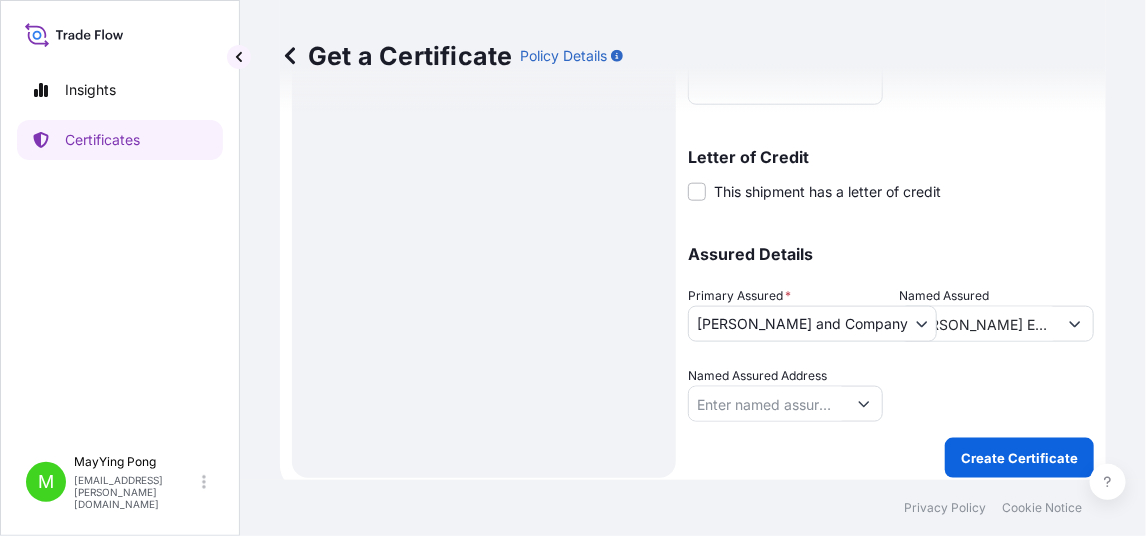 scroll, scrollTop: 628, scrollLeft: 0, axis: vertical 